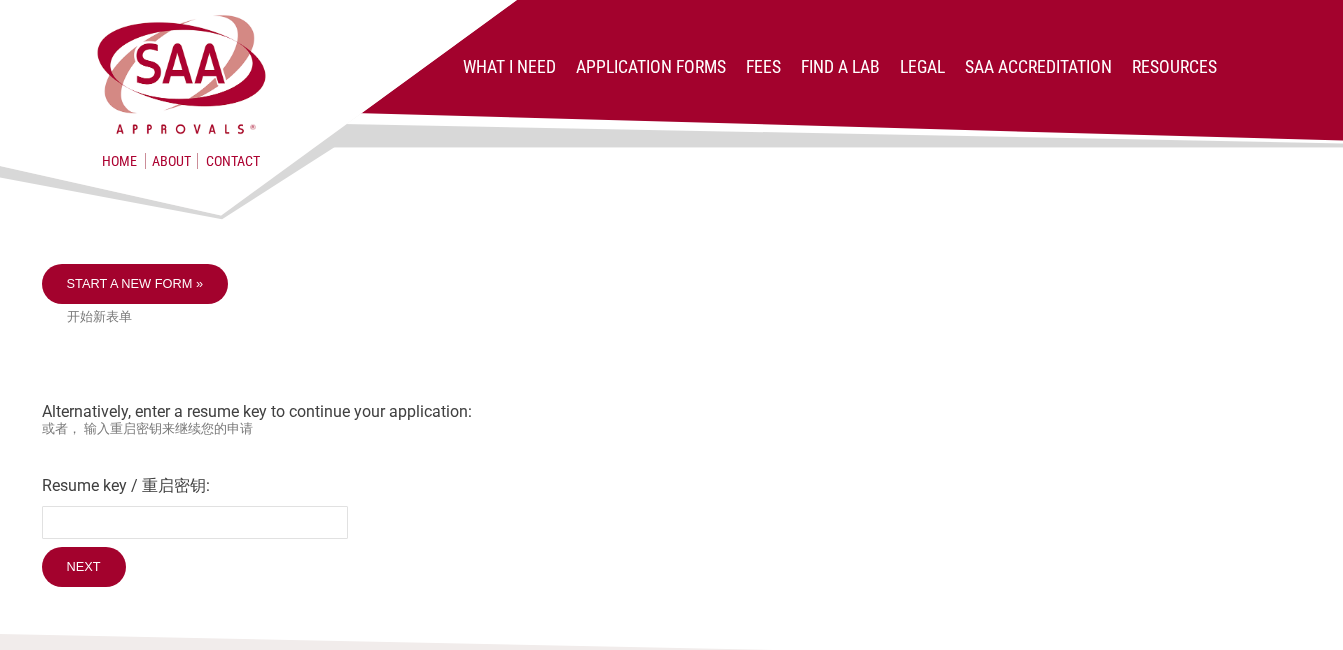 scroll, scrollTop: 200, scrollLeft: 0, axis: vertical 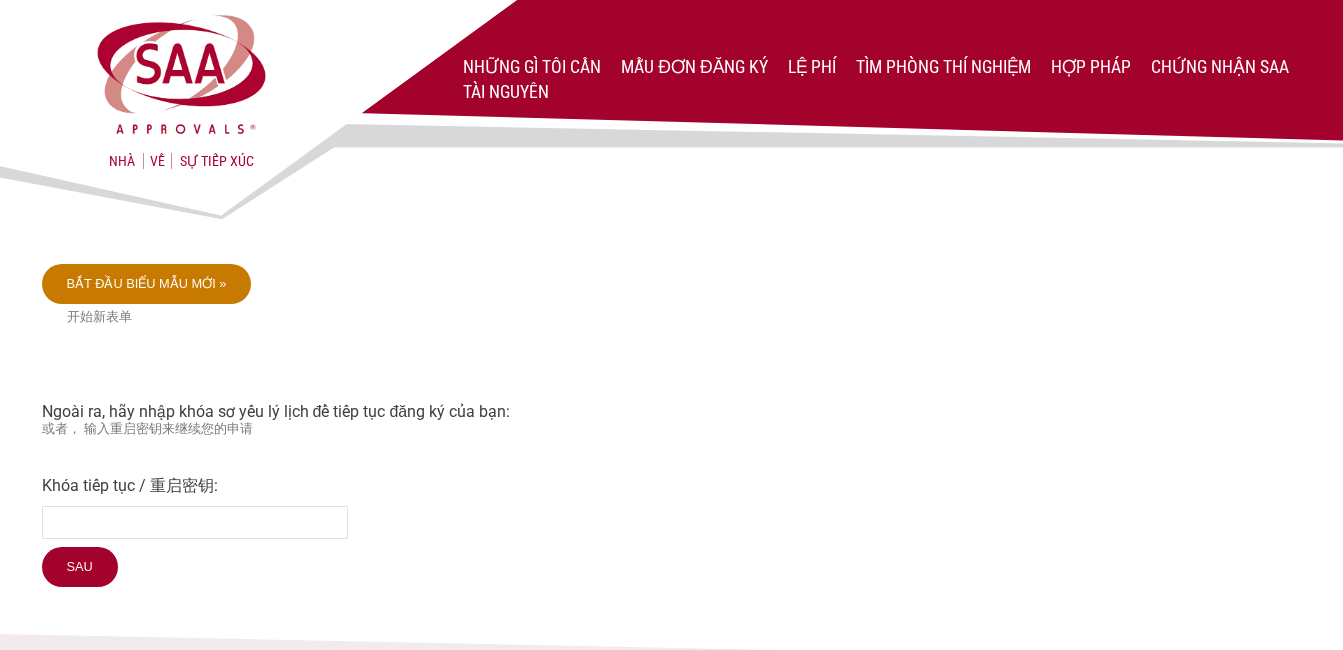 click on "Bắt đầu biểu mẫu mới »" at bounding box center [147, 284] 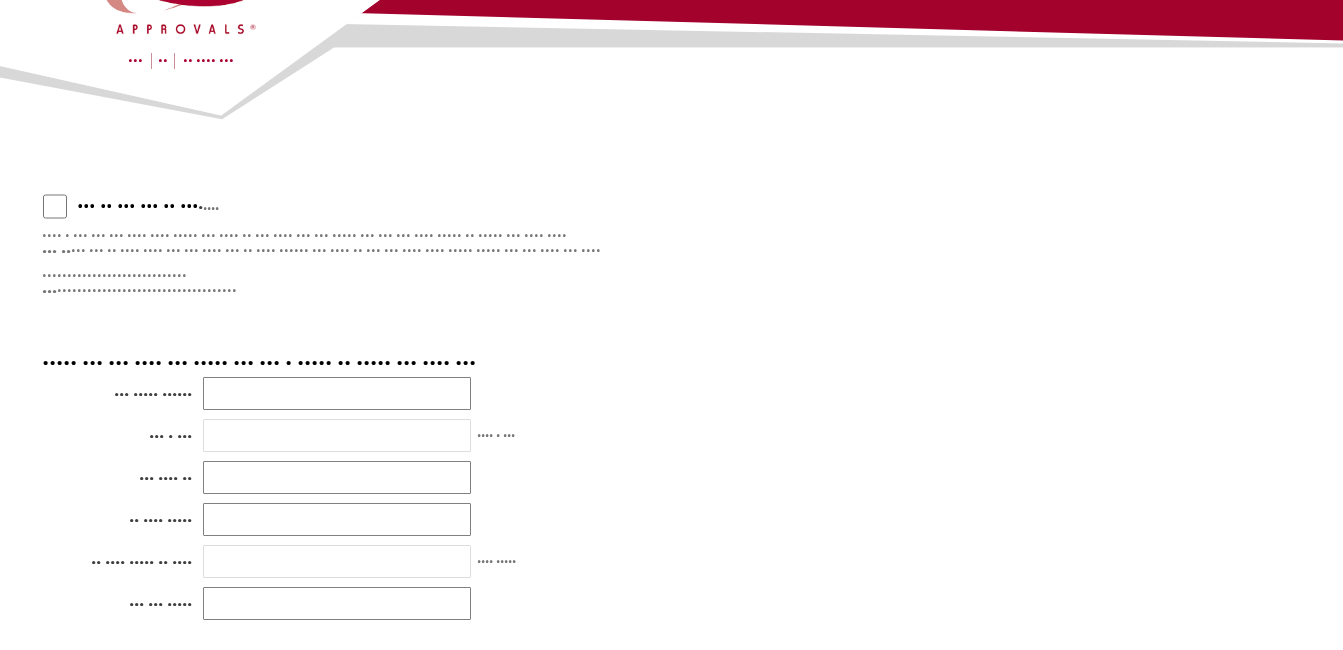 scroll, scrollTop: 200, scrollLeft: 0, axis: vertical 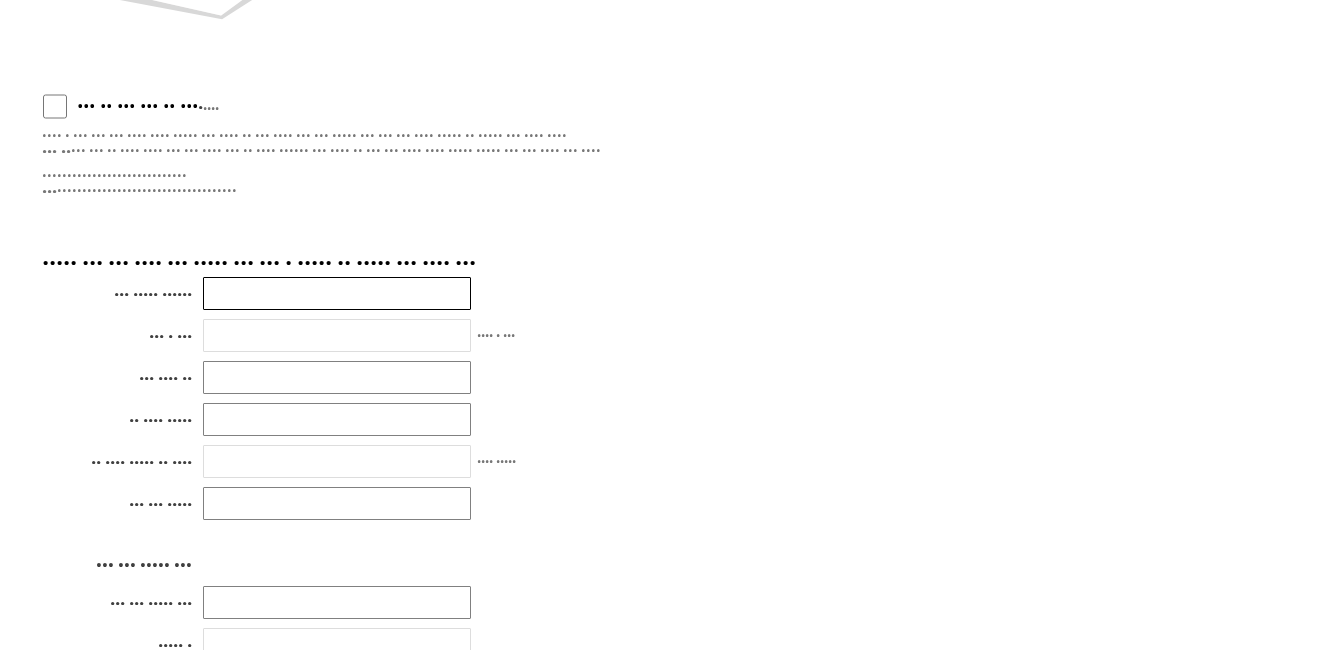 click at bounding box center [337, 293] 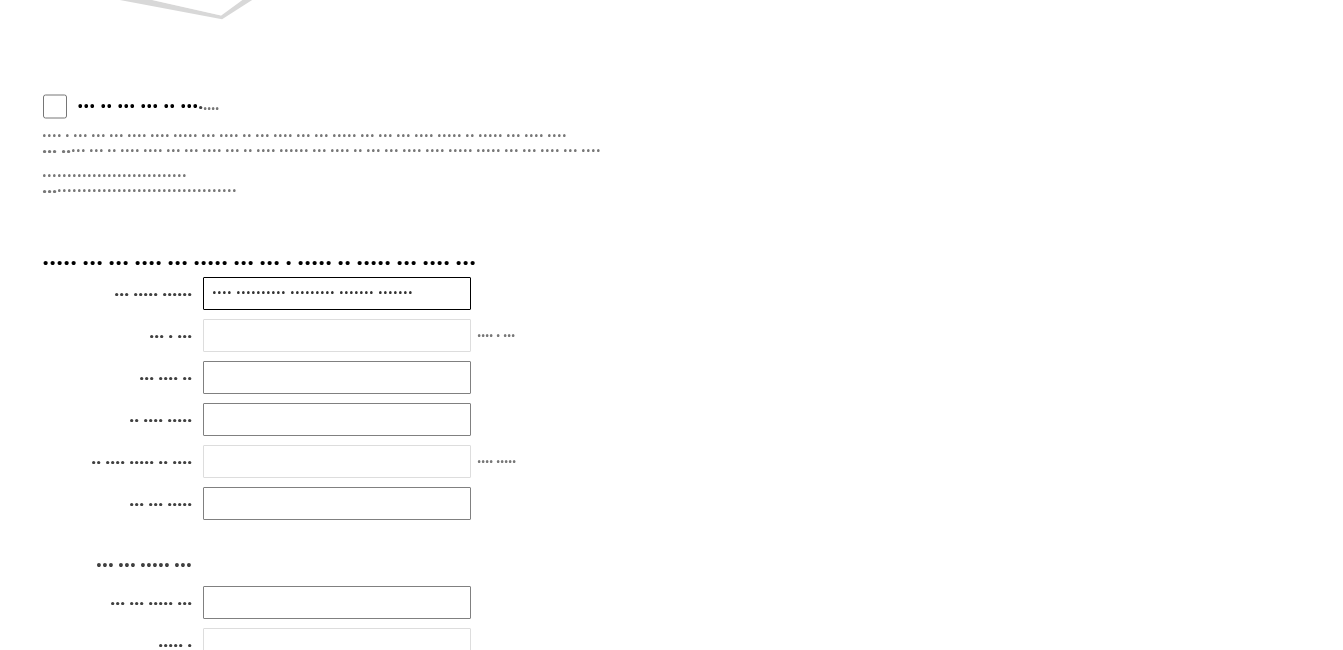 scroll, scrollTop: 0, scrollLeft: 26, axis: horizontal 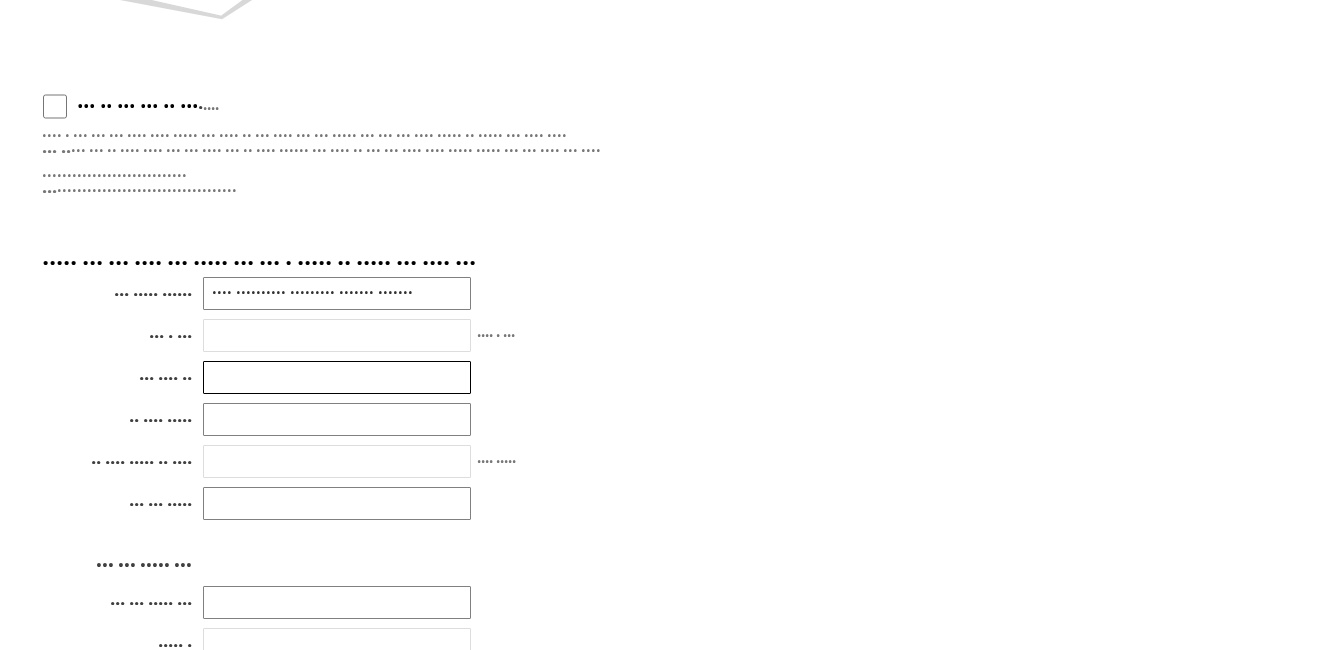 click at bounding box center (337, 377) 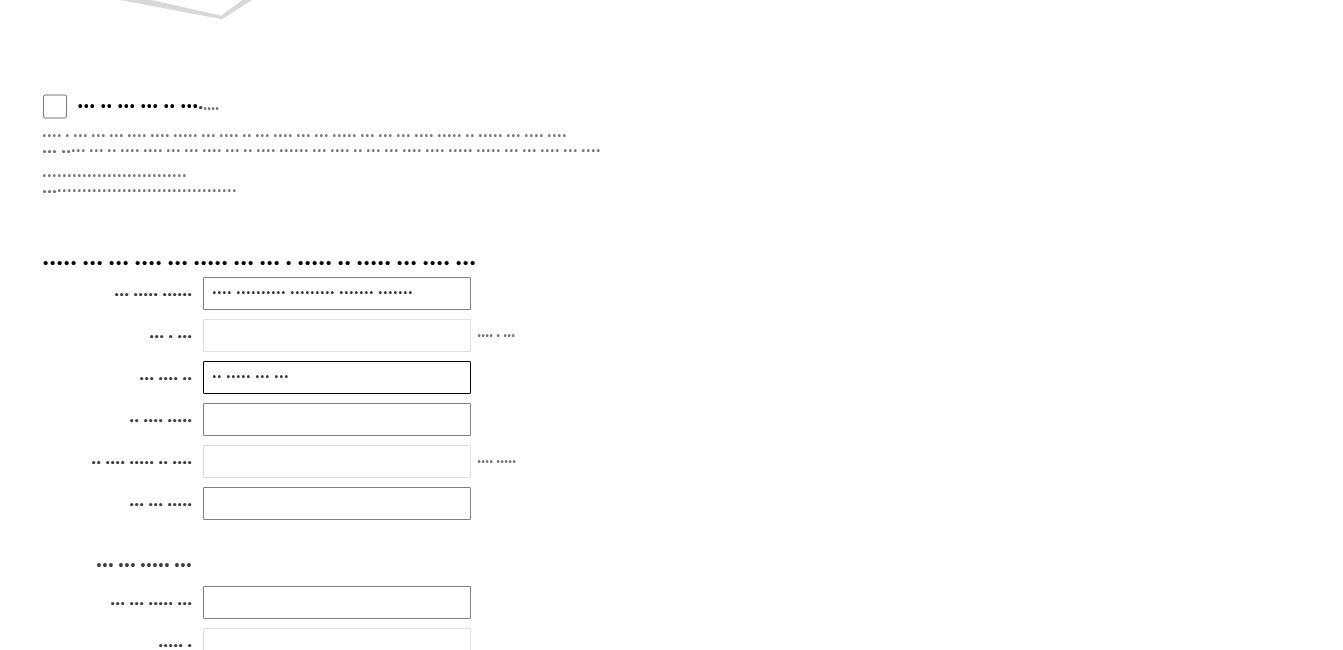 type on "•• ••••• ••• •••" 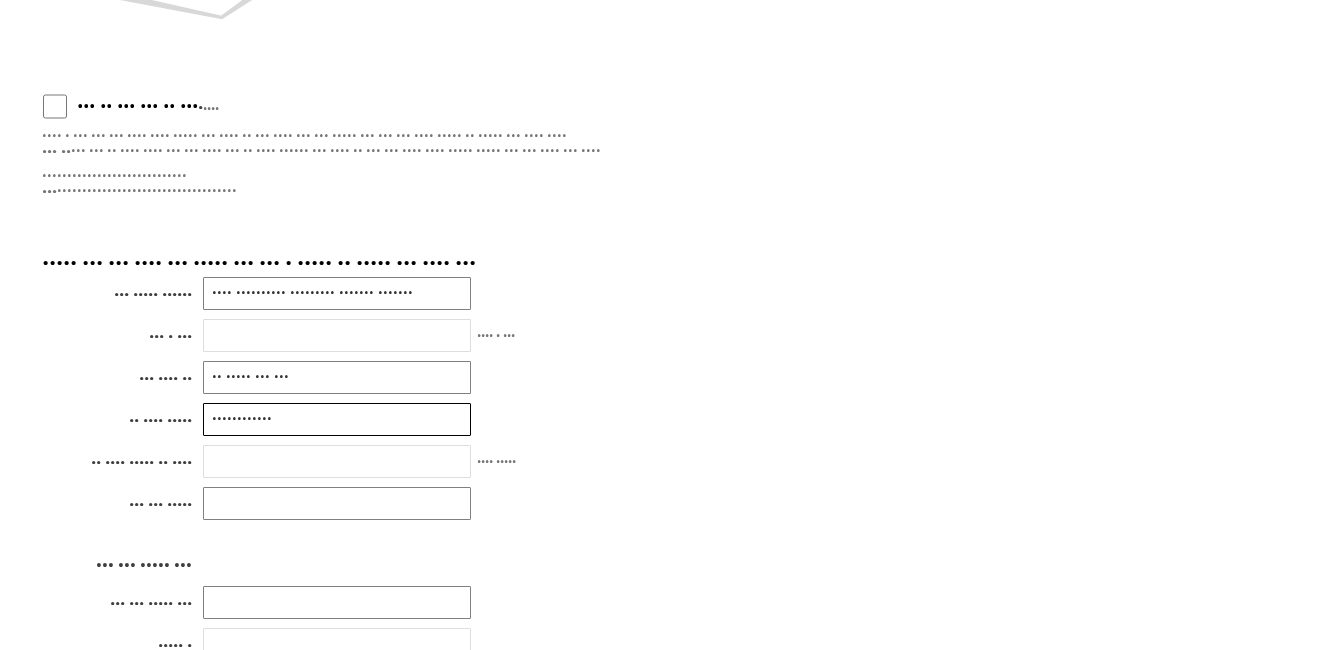 scroll, scrollTop: 400, scrollLeft: 0, axis: vertical 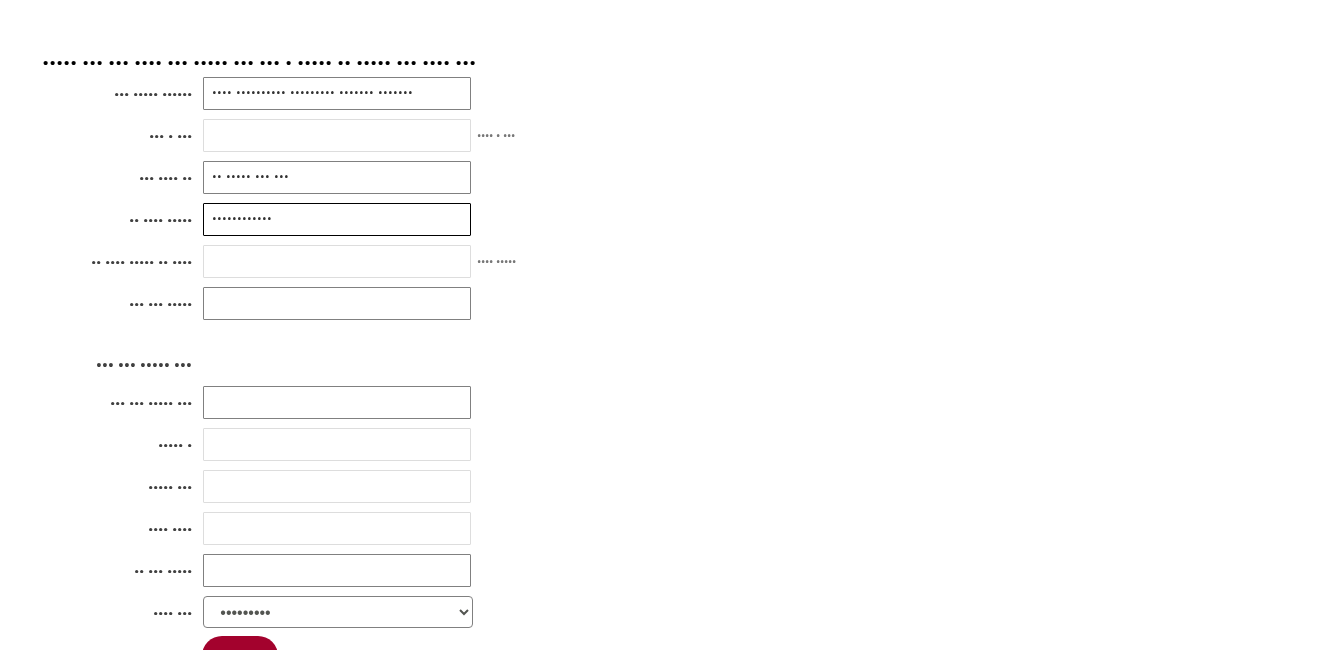 type on "••••••••••••" 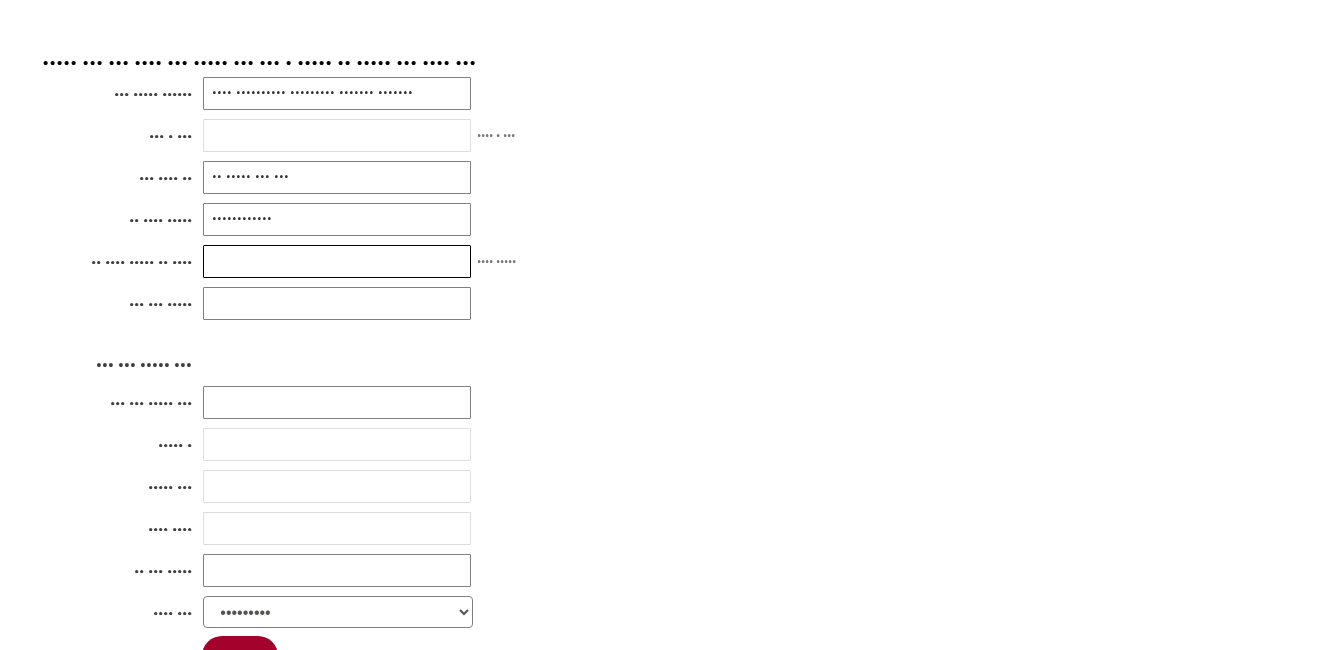 click at bounding box center [337, 261] 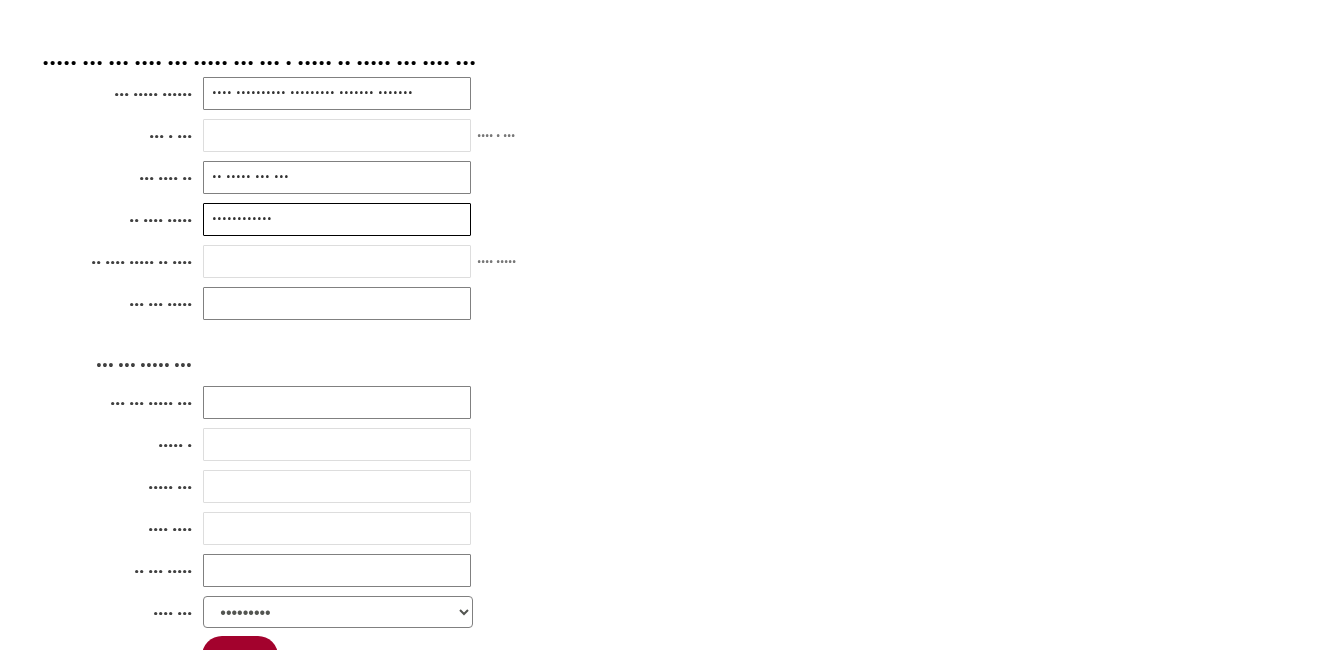 click on "••••••••••••" at bounding box center (337, 219) 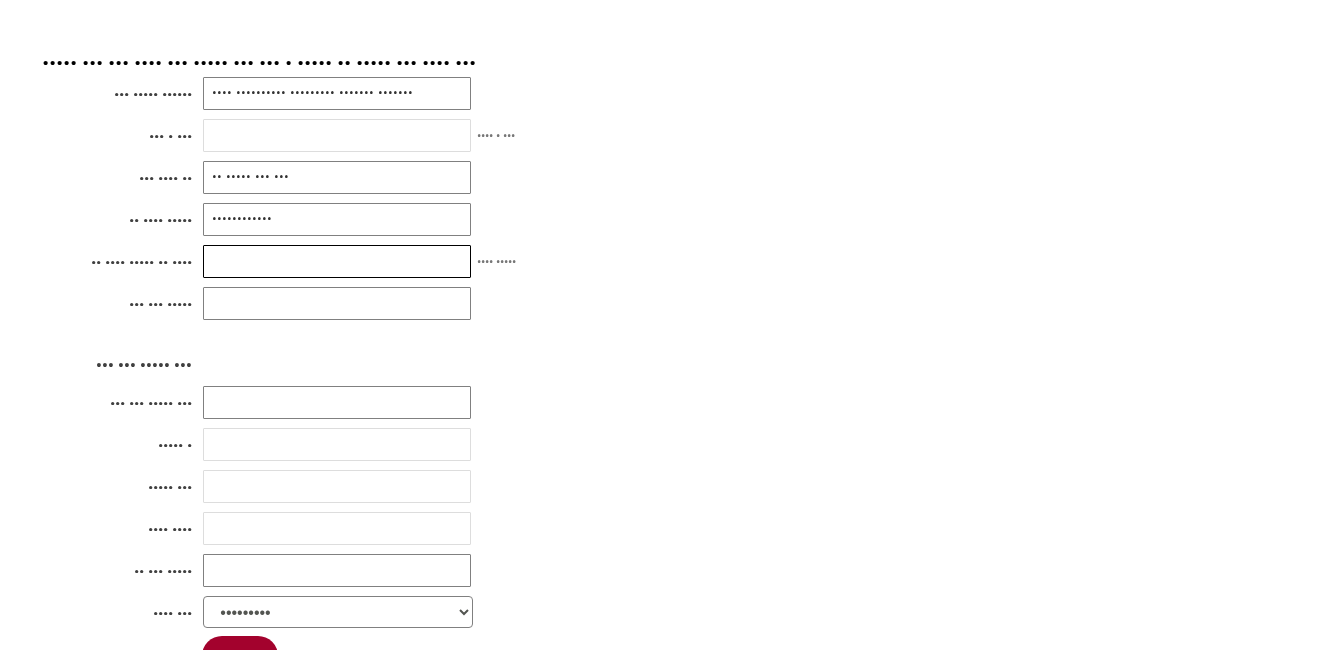 click at bounding box center [337, 261] 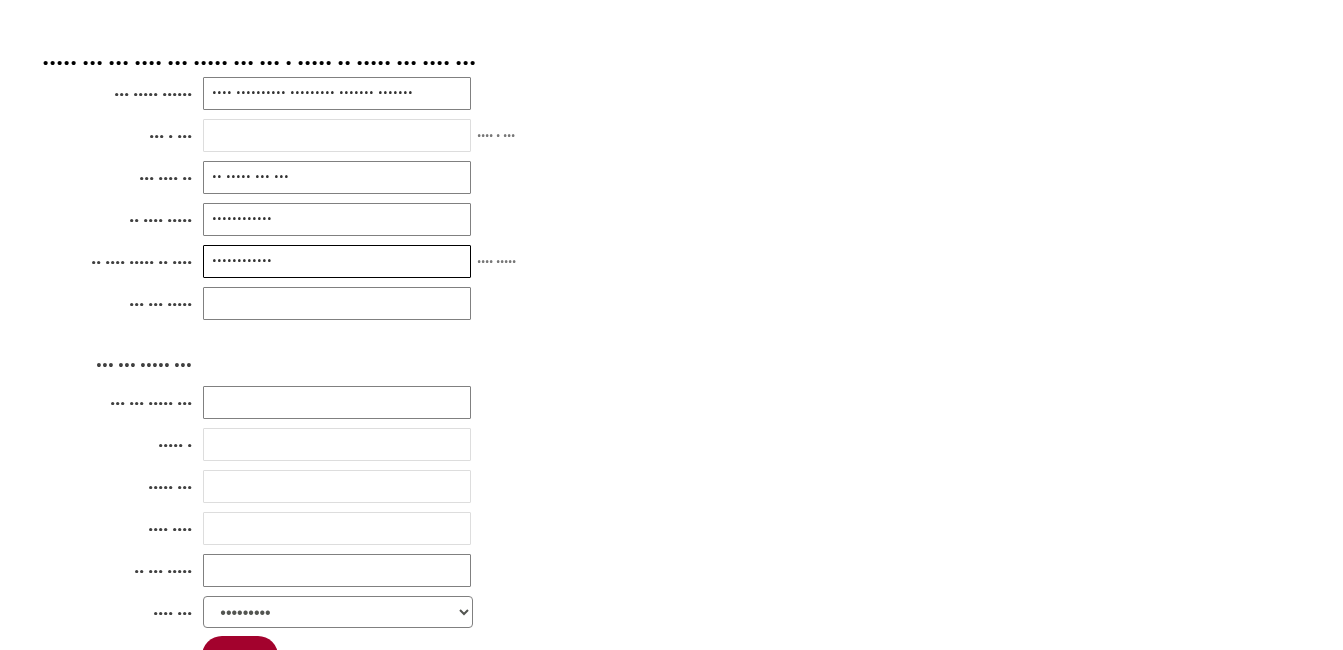 type on "••••••••••••" 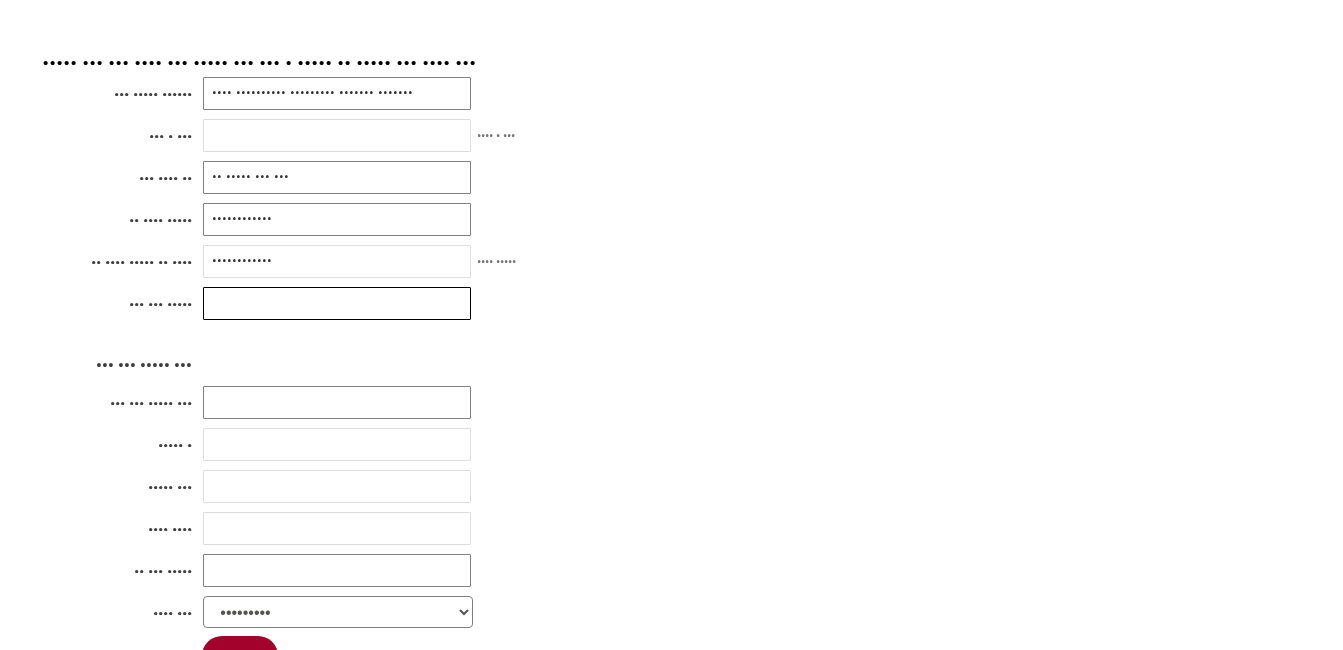 click at bounding box center (337, 303) 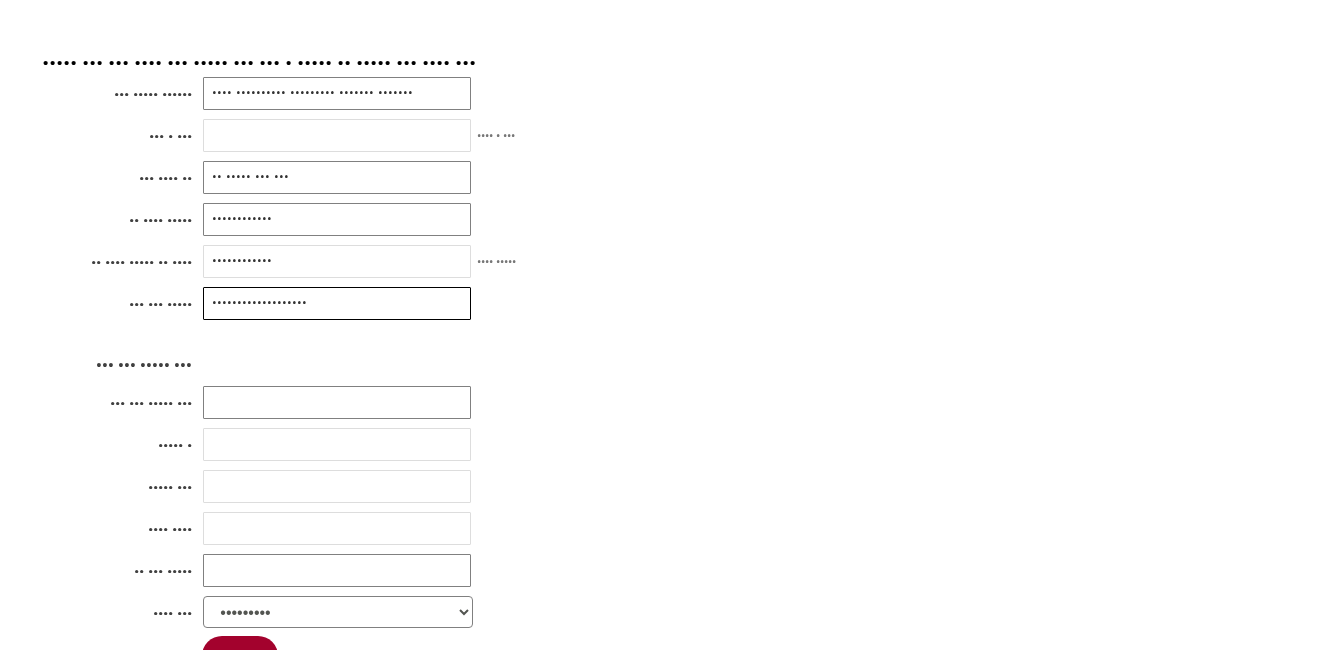 type on "•••••••••••••••••••" 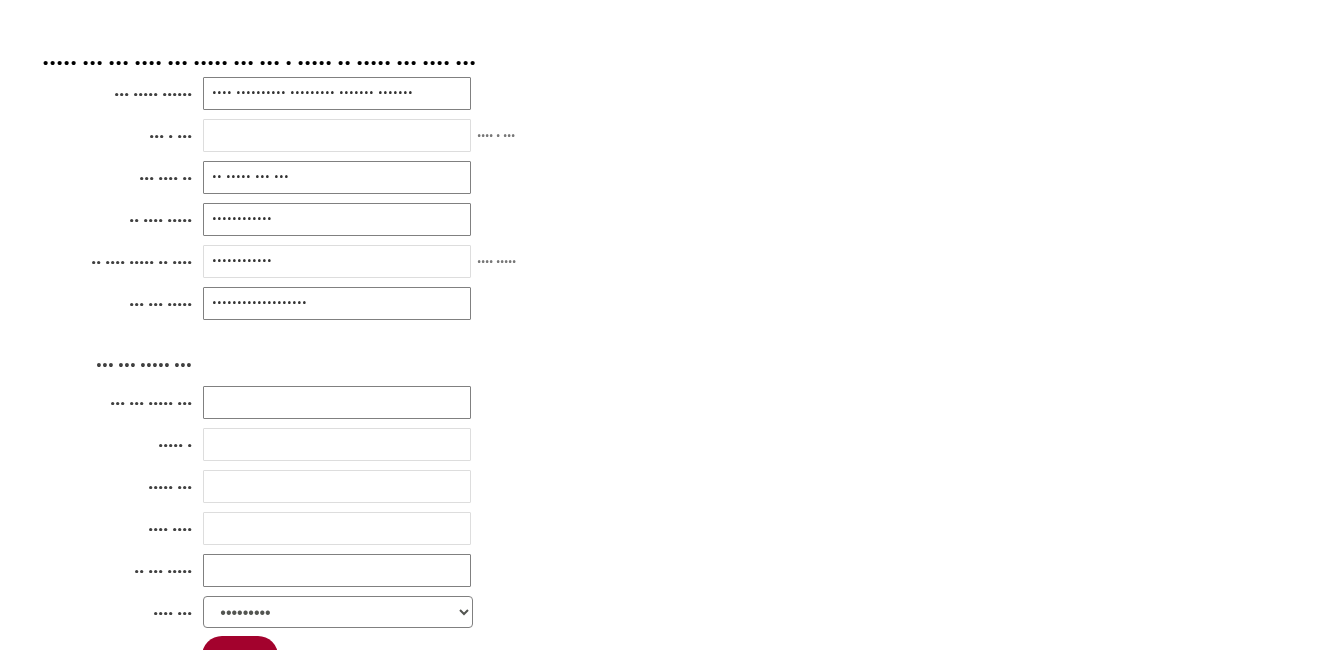 click on "••• ••••• •••••• •••• •••••••••• ••••••••• ••••••• •••••••
••• • ••• •••• • •••
••• •••• •• •• ••••• ••• •••
•• •••• ••••• ••••••••••••
•• •••• ••••• •• •••• •••••••••••• •••• •••••
••• ••• ••••• •••••••••••••••••••
••• ••• ••••• •••
••• ••• ••••• •••
••••• •
••••• •••
•••• ••••
•• ••• •••••
•••• •••
•••••••••
•••••••••••
•••••••
•••••••
••••• ••••• ••
•••••••
••••••
••••••••
•••• ••• •••
••••••• •• •••••••
•••••••••
•••••••
•••••
••
••
••••••••••
•••••••
•••••••
••••••••••
••••••••
•••••••
••
••••••
•••••
•••••••
••••••
•••••••
•••••• •• •••••••••••
••••••••
••• ••••••
••••••
•••• ••• •• •• ••••• ••••• •••
•••••• ••••••••••
••••••••
••••••• ••••
•••••••
••••••••• •" at bounding box center (672, 356) 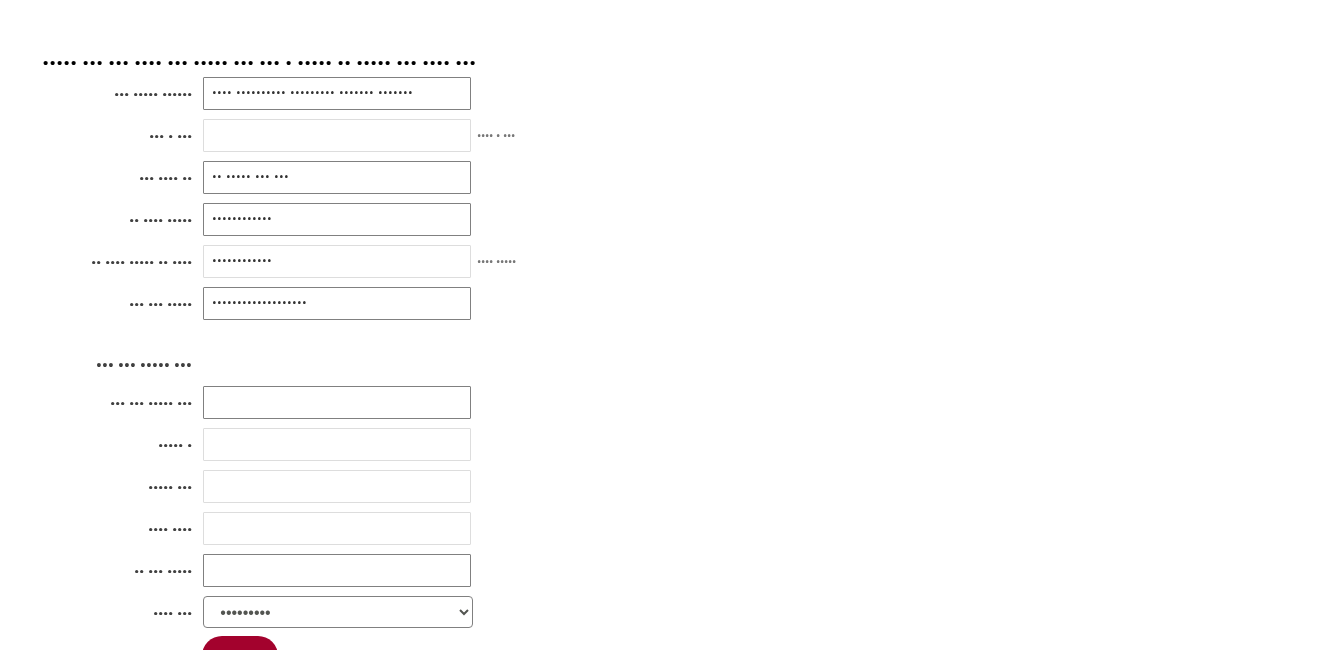 scroll, scrollTop: 500, scrollLeft: 0, axis: vertical 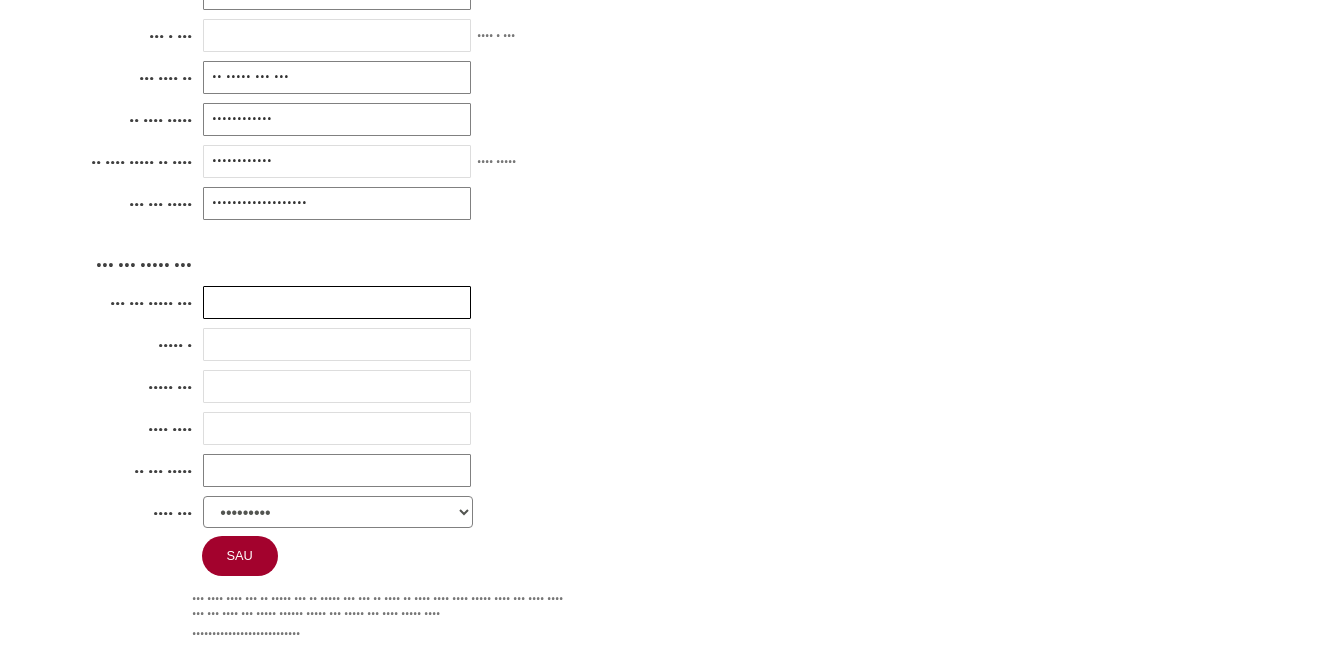 click at bounding box center [337, 302] 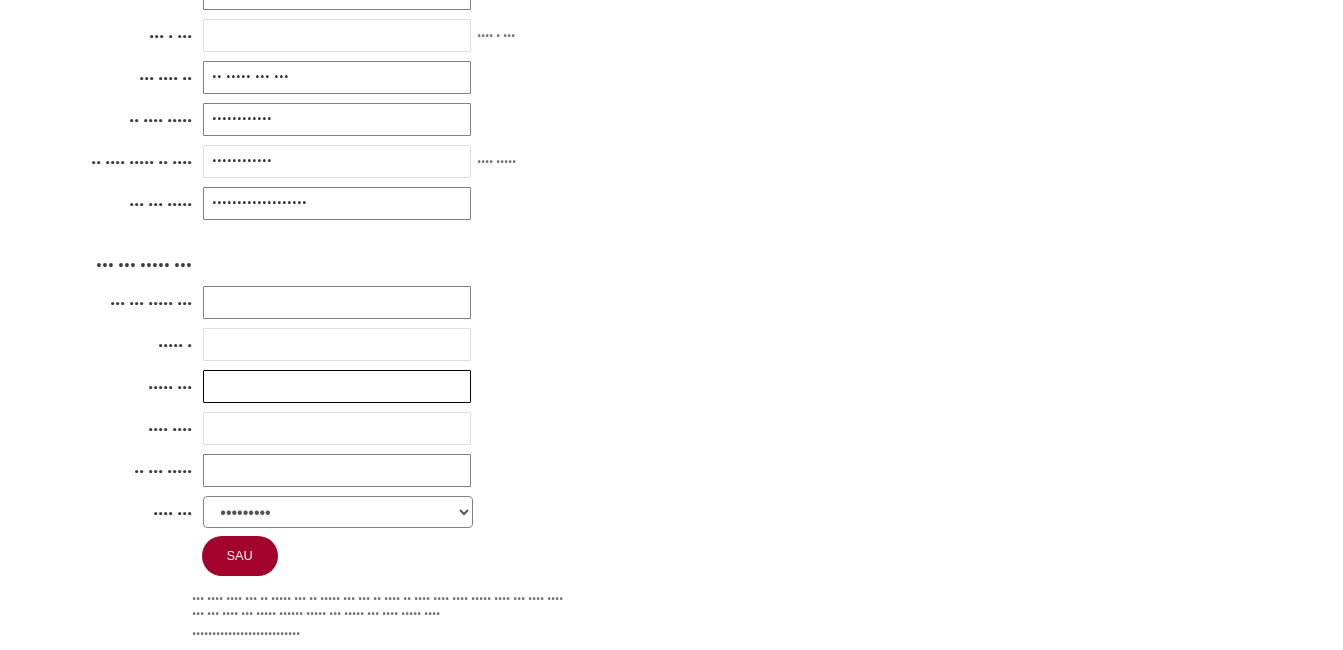 click at bounding box center [337, 386] 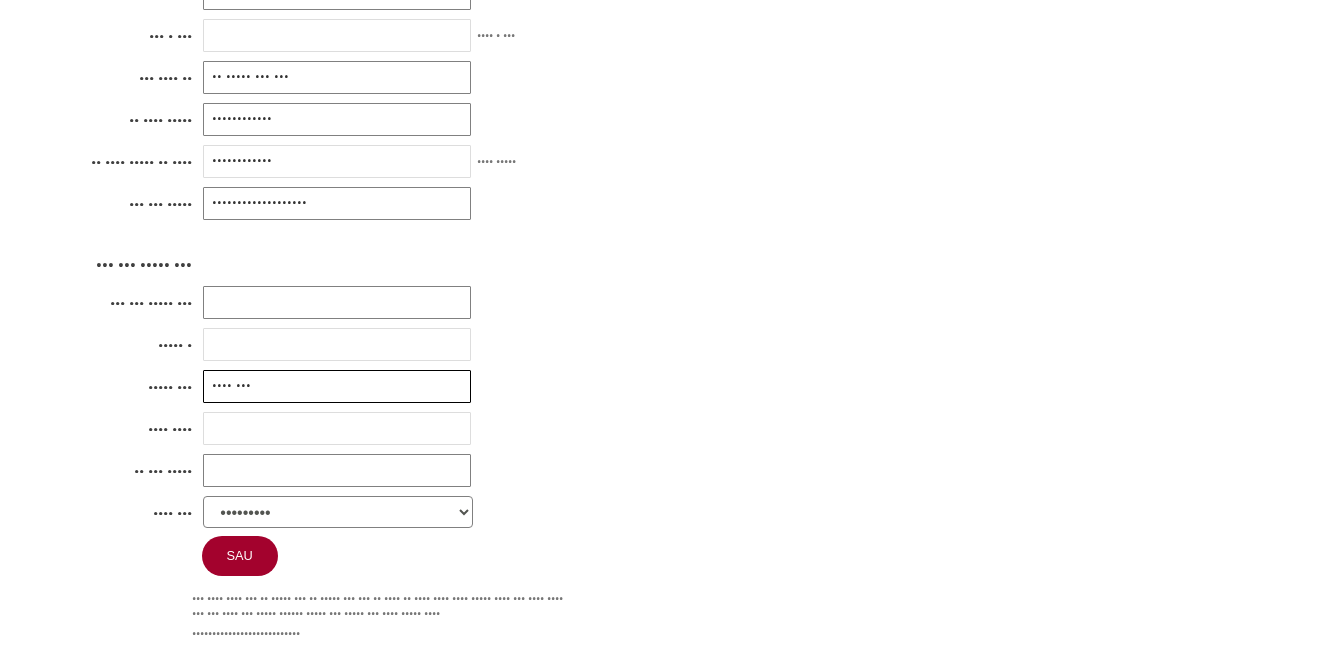 type on "•••• •••" 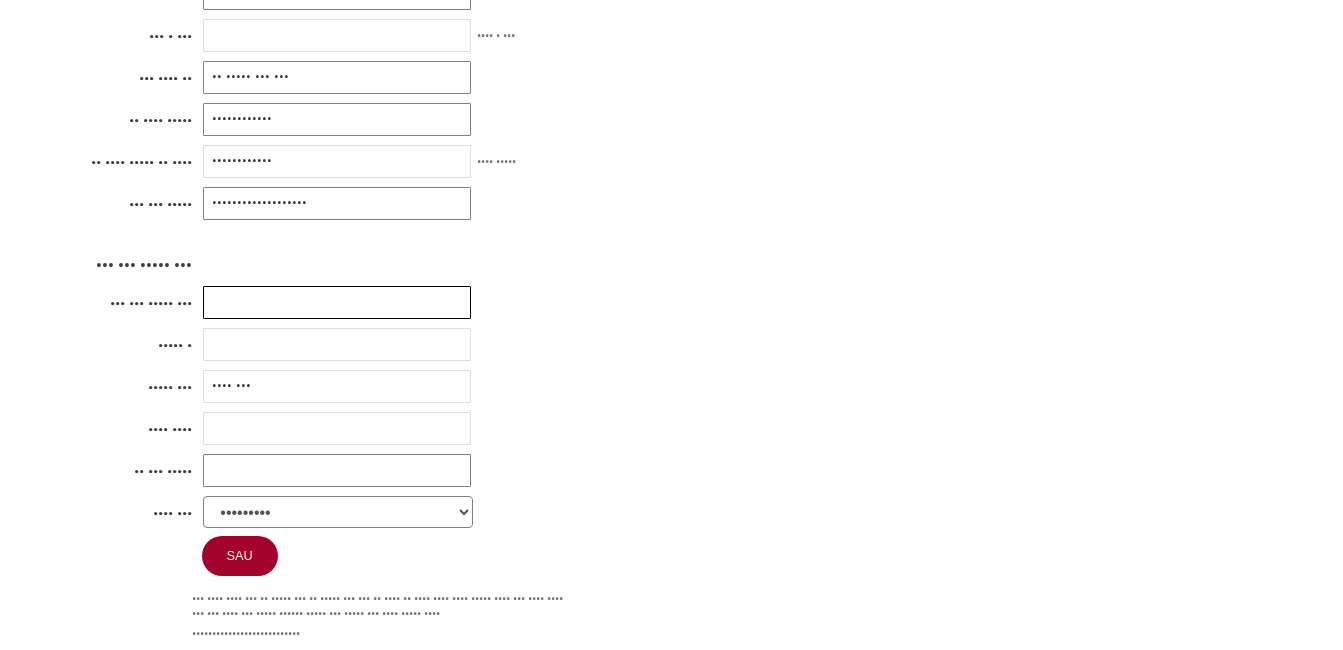 click at bounding box center (337, 302) 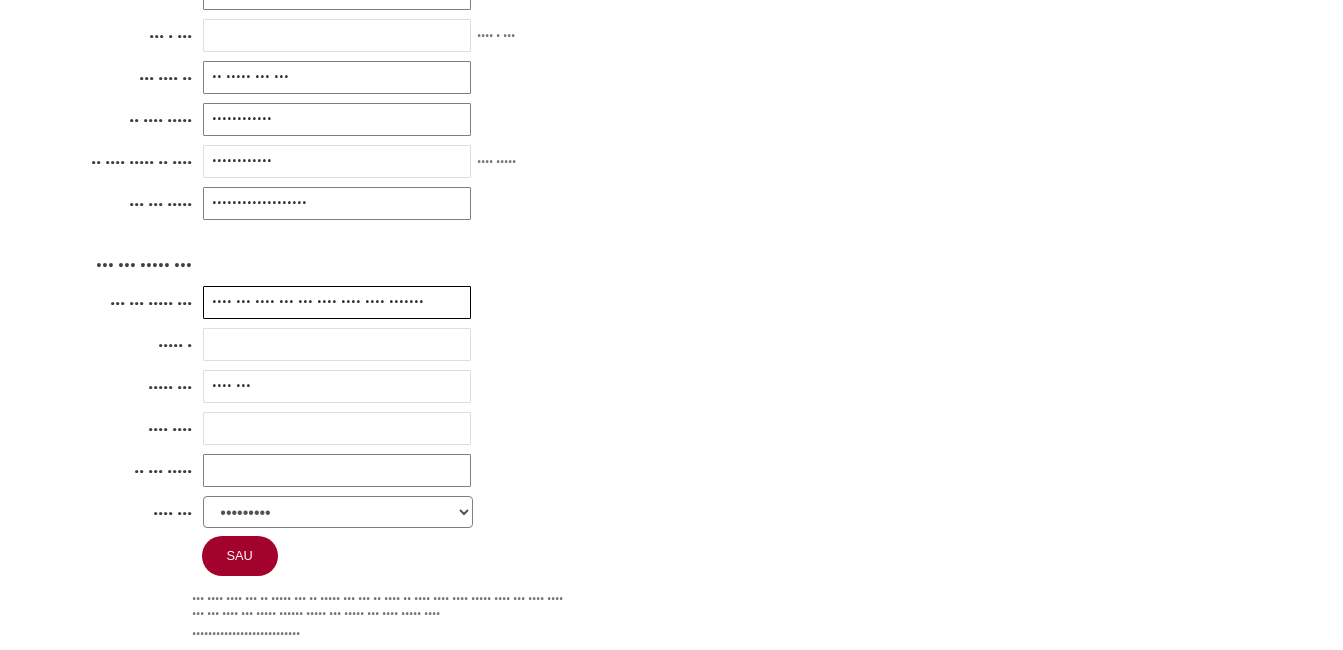 scroll, scrollTop: 0, scrollLeft: 43, axis: horizontal 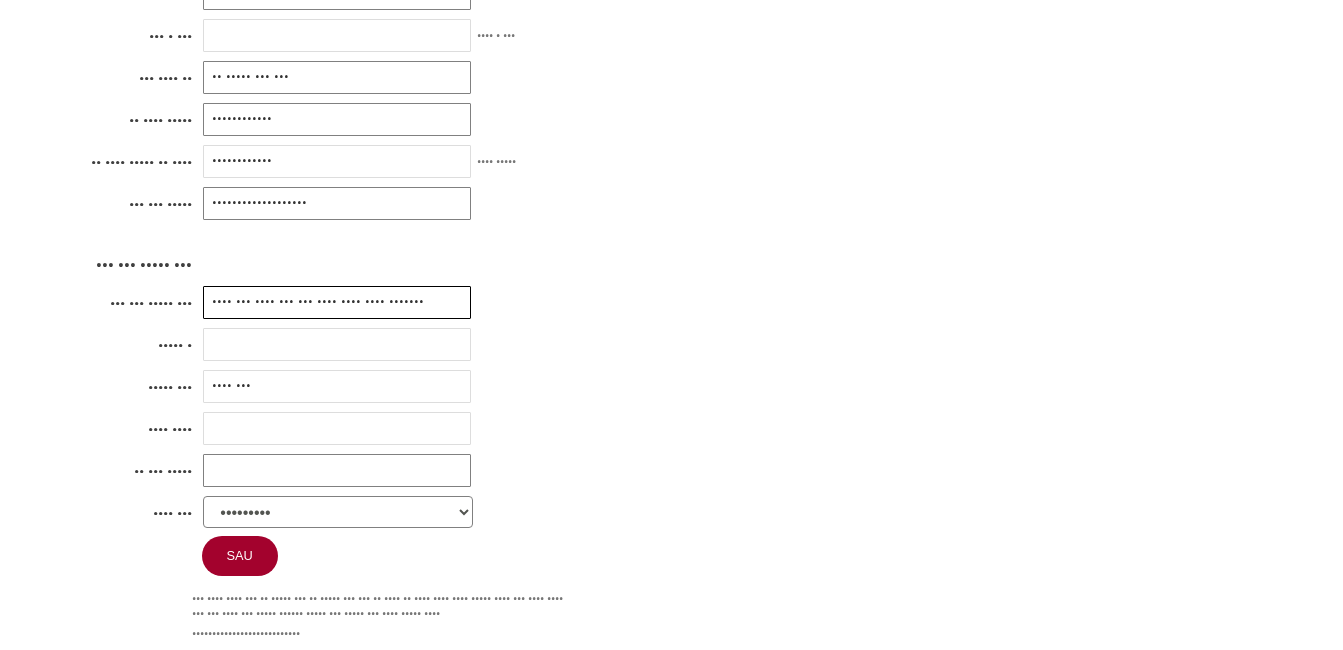 drag, startPoint x: 336, startPoint y: 313, endPoint x: 555, endPoint y: 311, distance: 219.00912 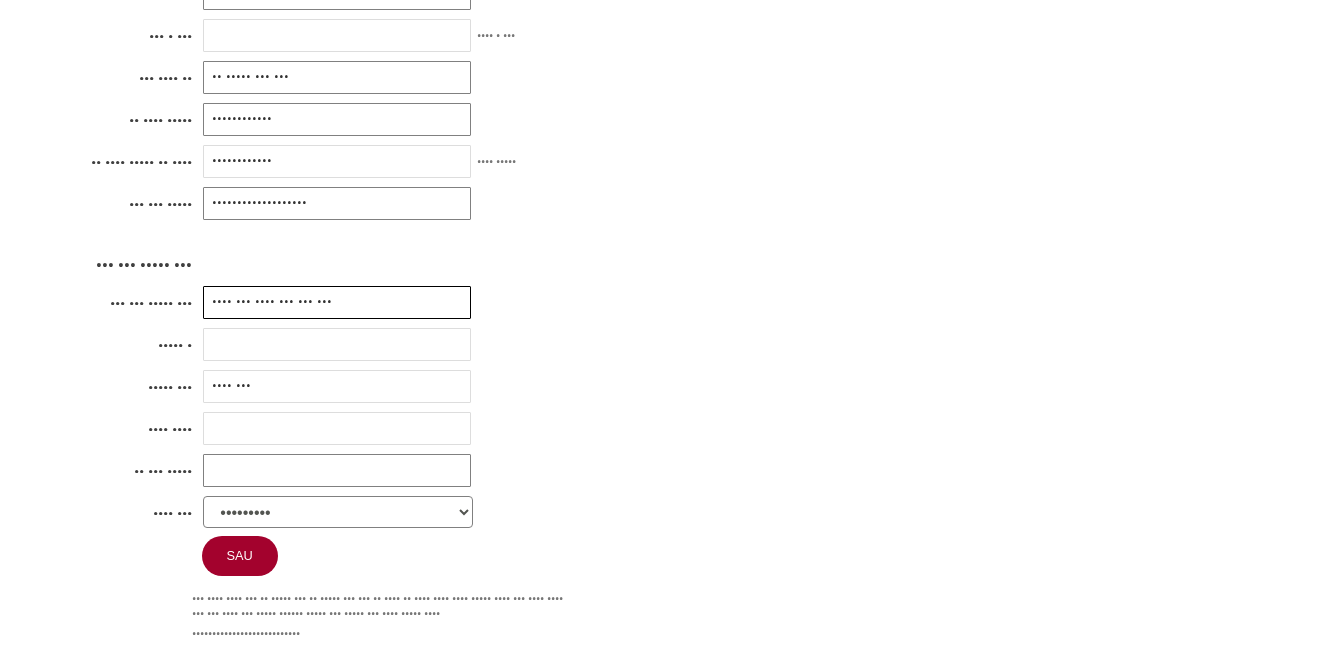 scroll, scrollTop: 0, scrollLeft: 0, axis: both 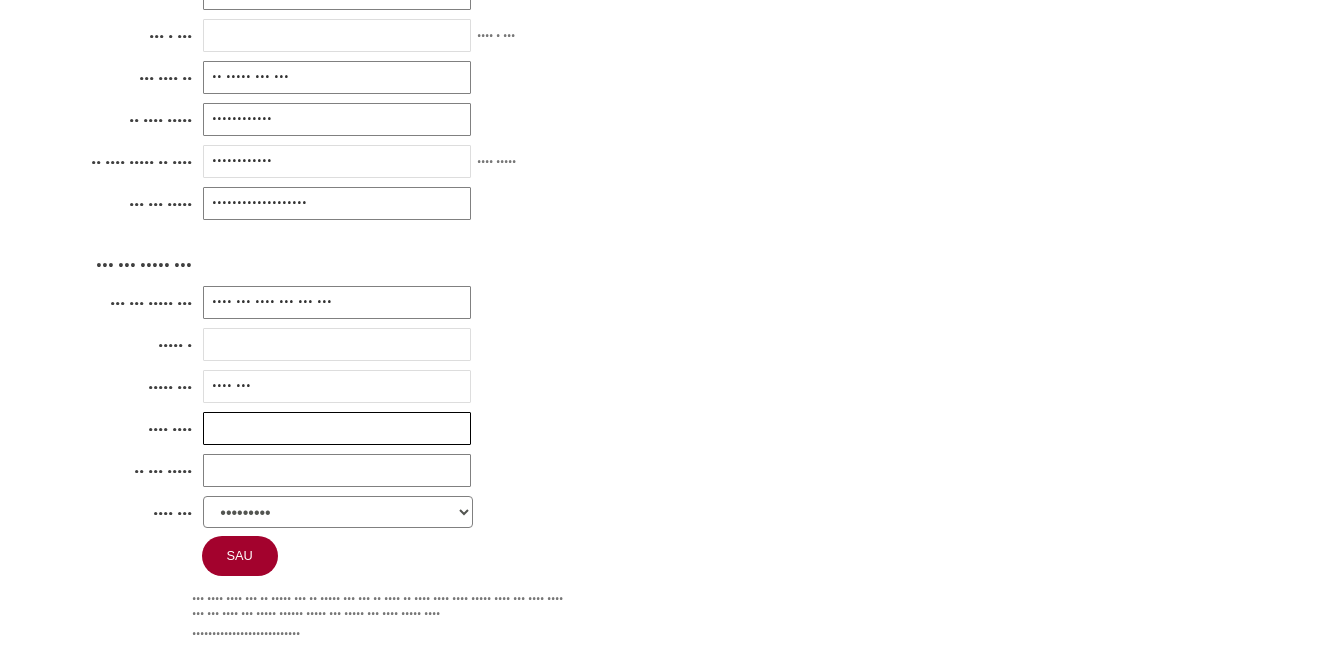 click at bounding box center [337, 428] 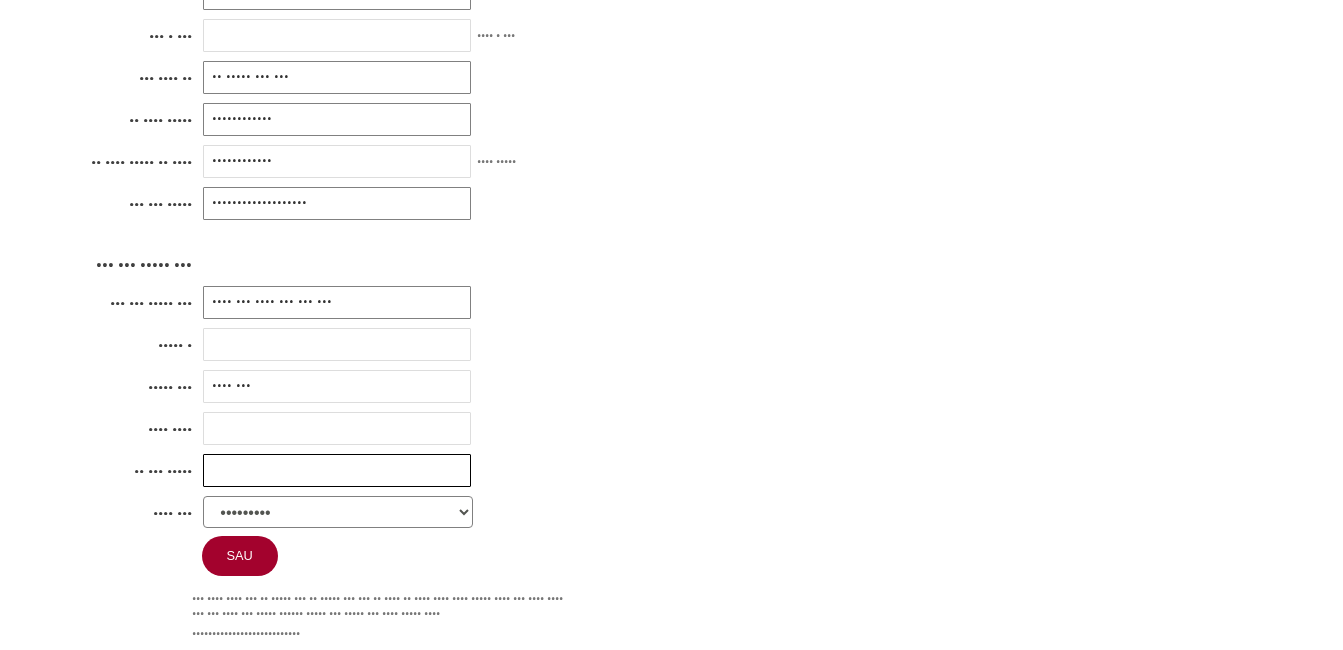 click at bounding box center [337, 470] 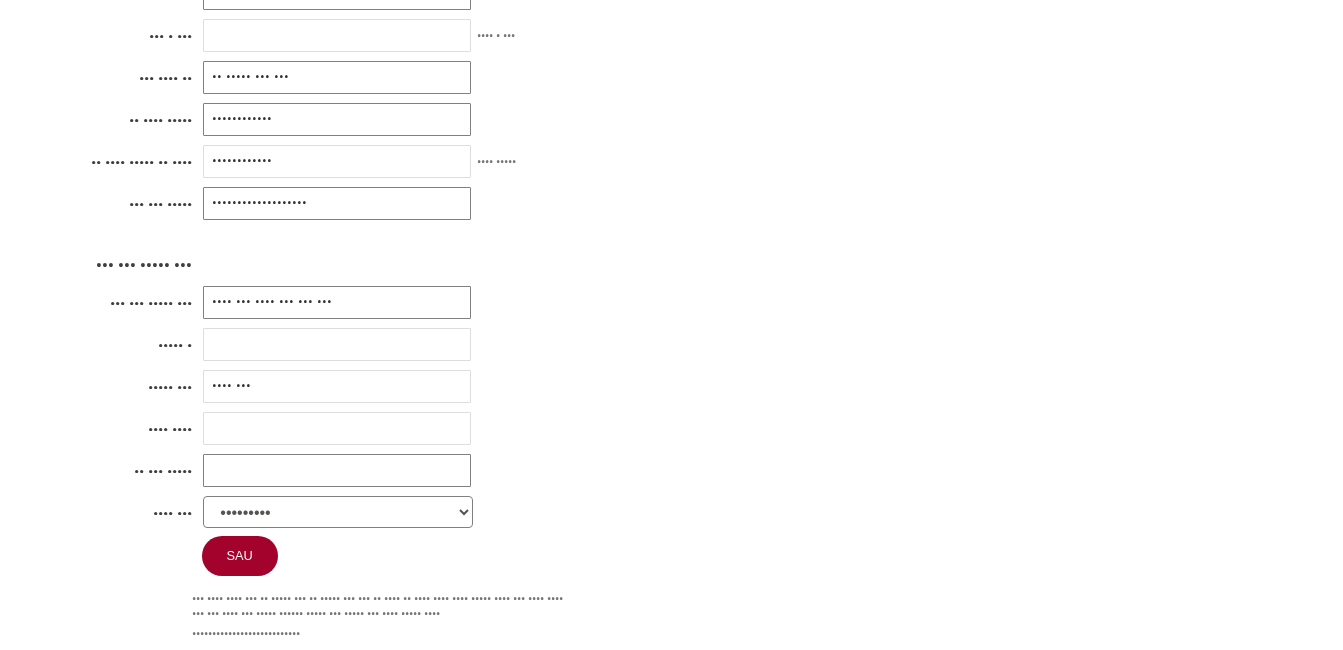 click on "•••••••••
•••••••••••
•••••••
•••••••
••••• ••••• ••
•••••••
••••••
••••••••
•••• ••• •••
••••••• •• •••••••
•••••••••
•••••••
•••••
••
••
••••••••••
•••••••
•••••••
••••••••••
••••••••
•••••••
••
••••••
•••••
•••••••
••••••
•••••••
•••••• •• •••••••••••
••••••••
••• ••••••
••••••
•••• ••• •• •• ••••• ••••• •••
•••••• ••••••••••
••••••••
••••••• ••••
•••••••
•••••••••
••••••••
••••••
•••• •••••
•••• ••• ••••••
•••• ••• ••••• •••
•••••
•••••
••• ••••• ••••
•••• ••• ••••• •••••••••
••••••••
•••••••
•••••
•••••• •••• ••• ••• •••
•••• ••• ••••
••••• ••••
•••• ••••••••
•••••••
•••
•••• ••• •••
••• ••••
••••••••
••••••••
•••• ••• ••••••••" at bounding box center (338, 512) 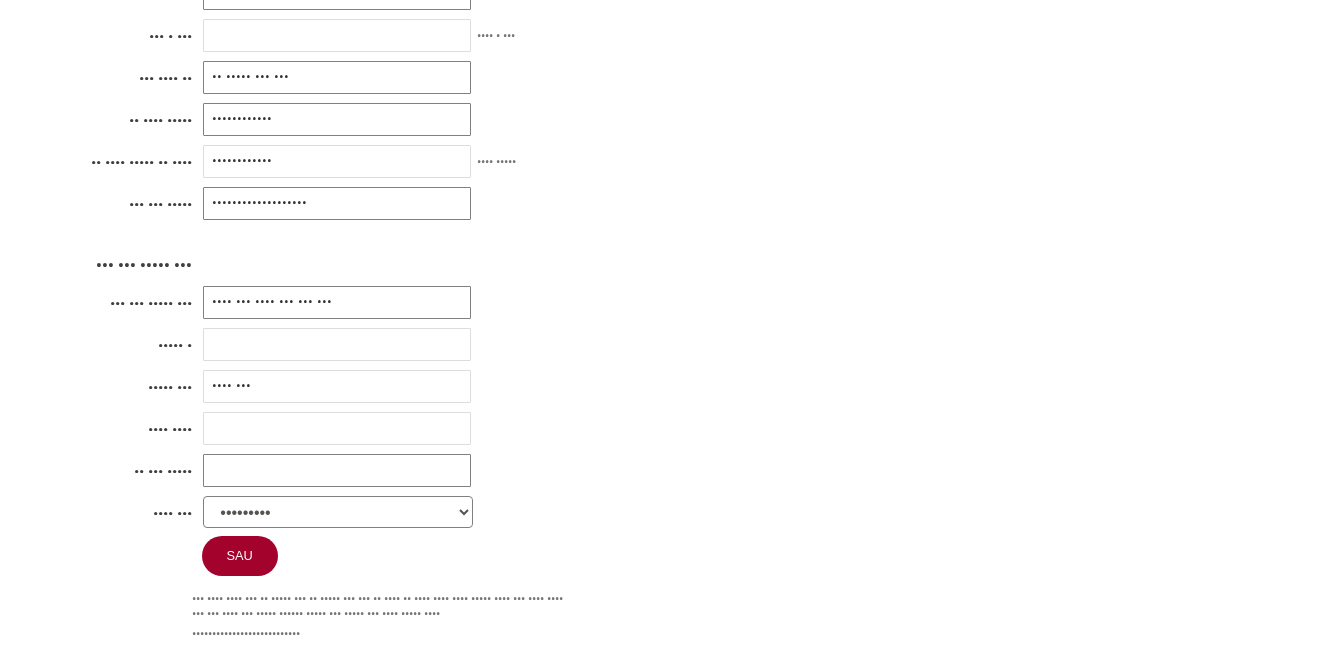 select on "•••••••" 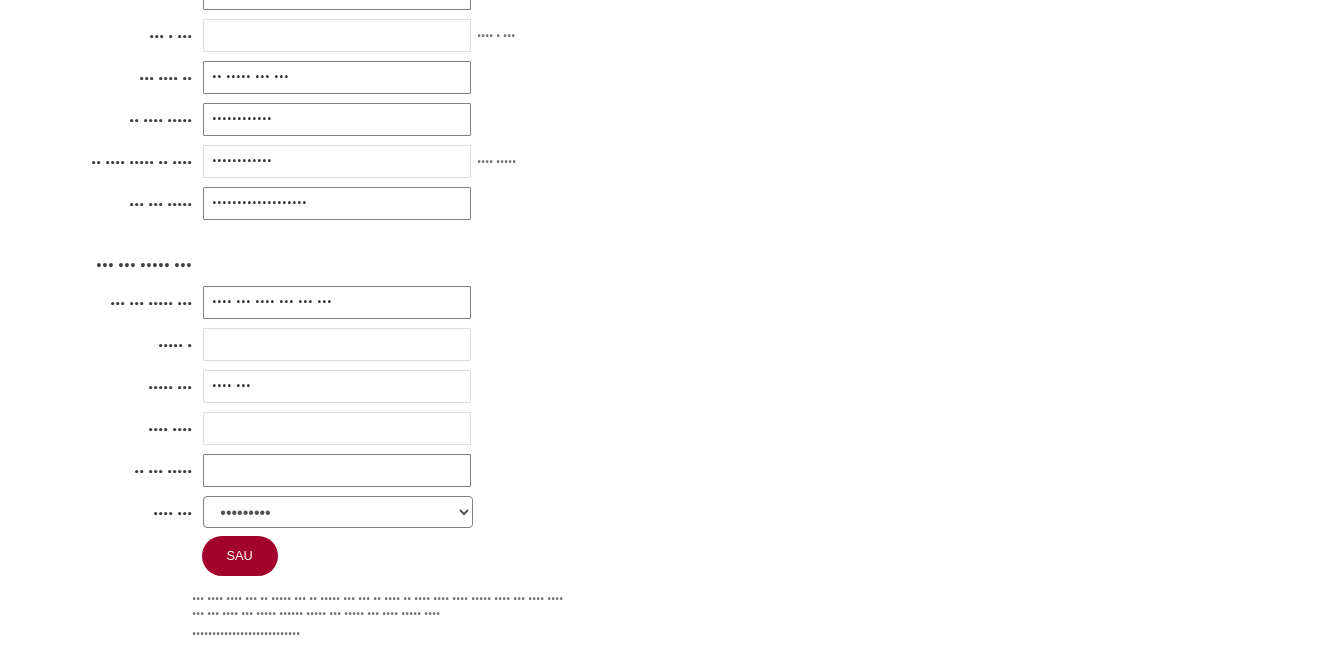 click on "•••••••••
•••••••••••
•••••••
•••••••
••••• ••••• ••
•••••••
••••••
••••••••
•••• ••• •••
••••••• •• •••••••
•••••••••
•••••••
•••••
••
••
••••••••••
•••••••
•••••••
••••••••••
••••••••
•••••••
••
••••••
•••••
•••••••
••••••
•••••••
•••••• •• •••••••••••
••••••••
••• ••••••
••••••
•••• ••• •• •• ••••• ••••• •••
•••••• ••••••••••
••••••••
••••••• ••••
•••••••
•••••••••
••••••••
••••••
•••• •••••
•••• ••• ••••••
•••• ••• ••••• •••
•••••
•••••
••• ••••• ••••
•••• ••• ••••• •••••••••
••••••••
•••••••
•••••
•••••• •••• ••• ••• •••
•••• ••• ••••
••••• ••••
•••• ••••••••
•••••••
•••
•••• ••• •••
••• ••••
••••••••
••••••••
•••• ••• ••••••••" at bounding box center [338, 512] 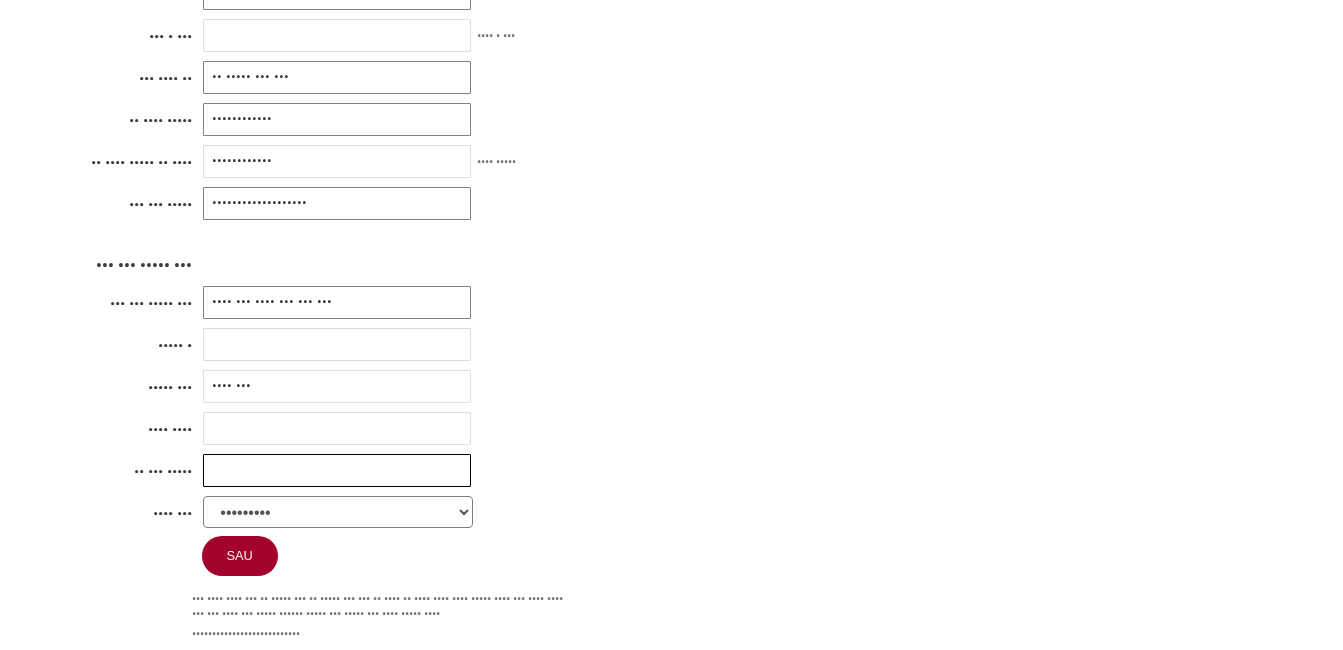 click at bounding box center (337, 470) 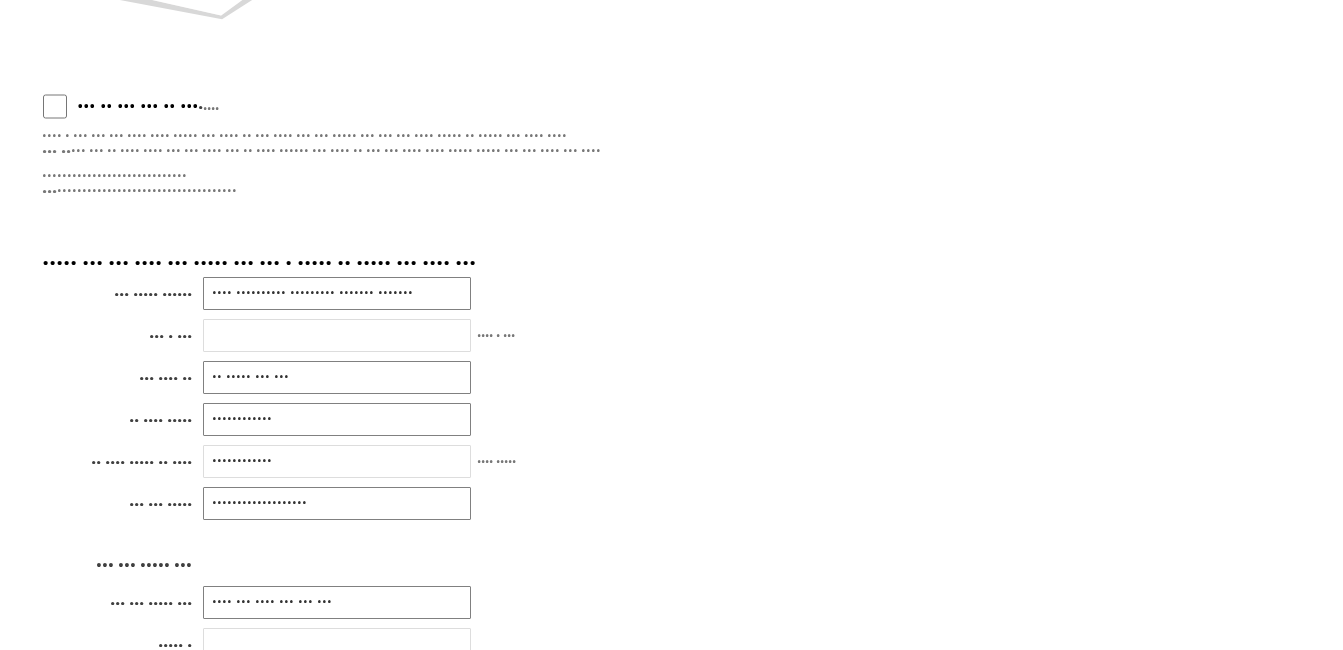 scroll, scrollTop: 600, scrollLeft: 0, axis: vertical 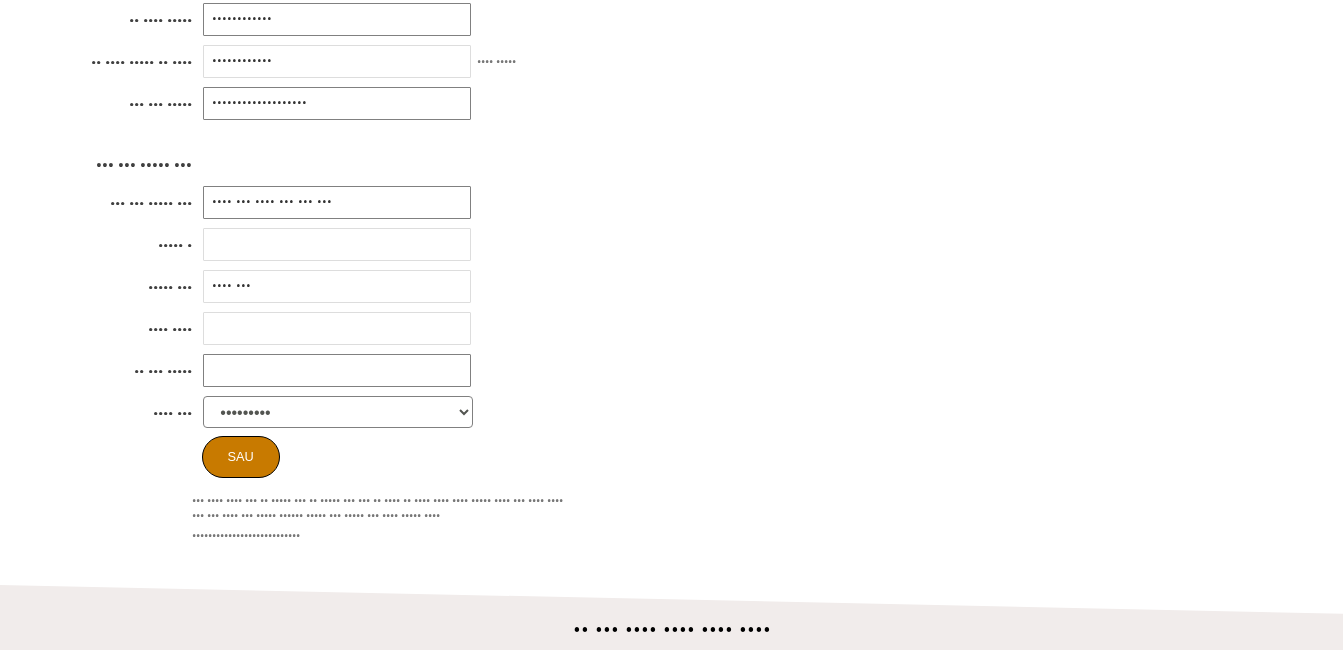 click on "••••" at bounding box center (241, 457) 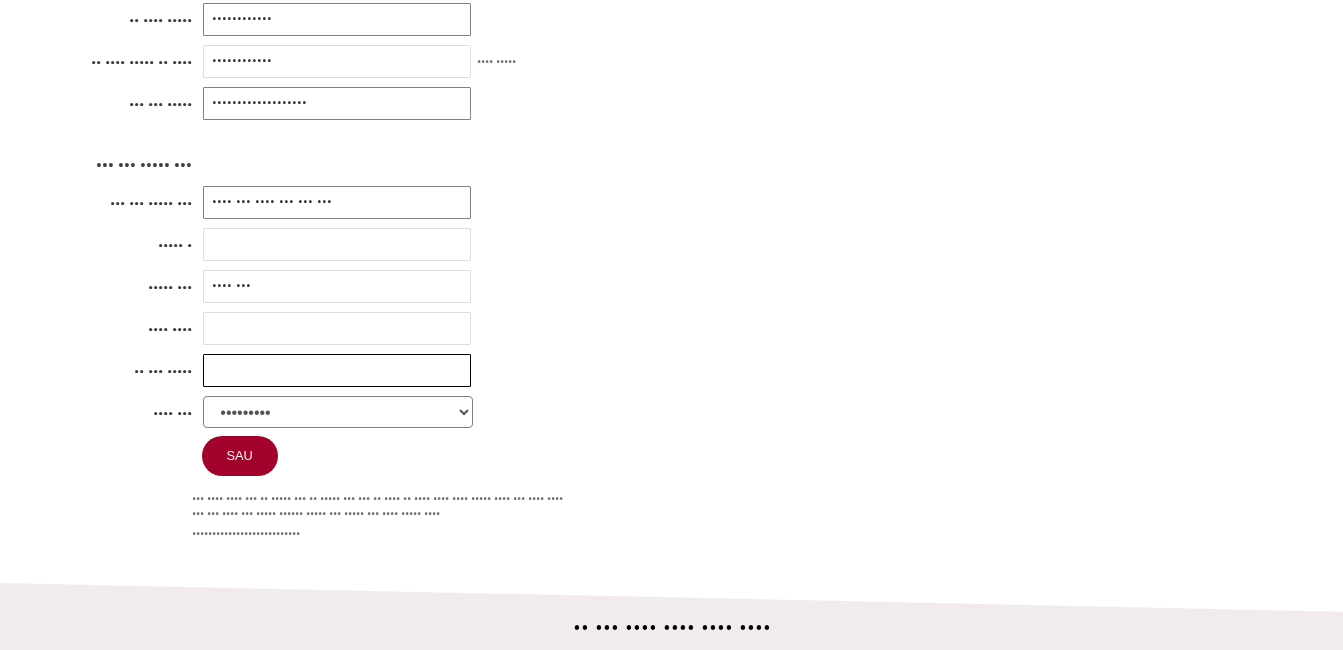 click at bounding box center (337, 370) 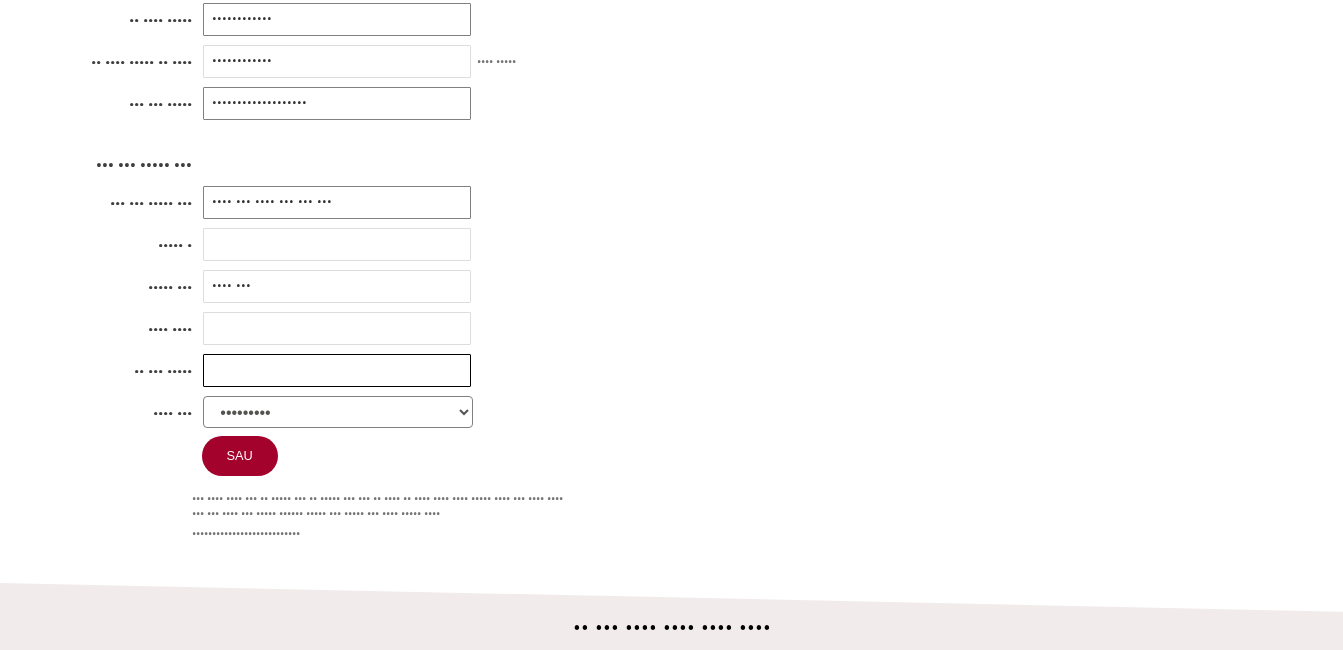 scroll, scrollTop: 300, scrollLeft: 0, axis: vertical 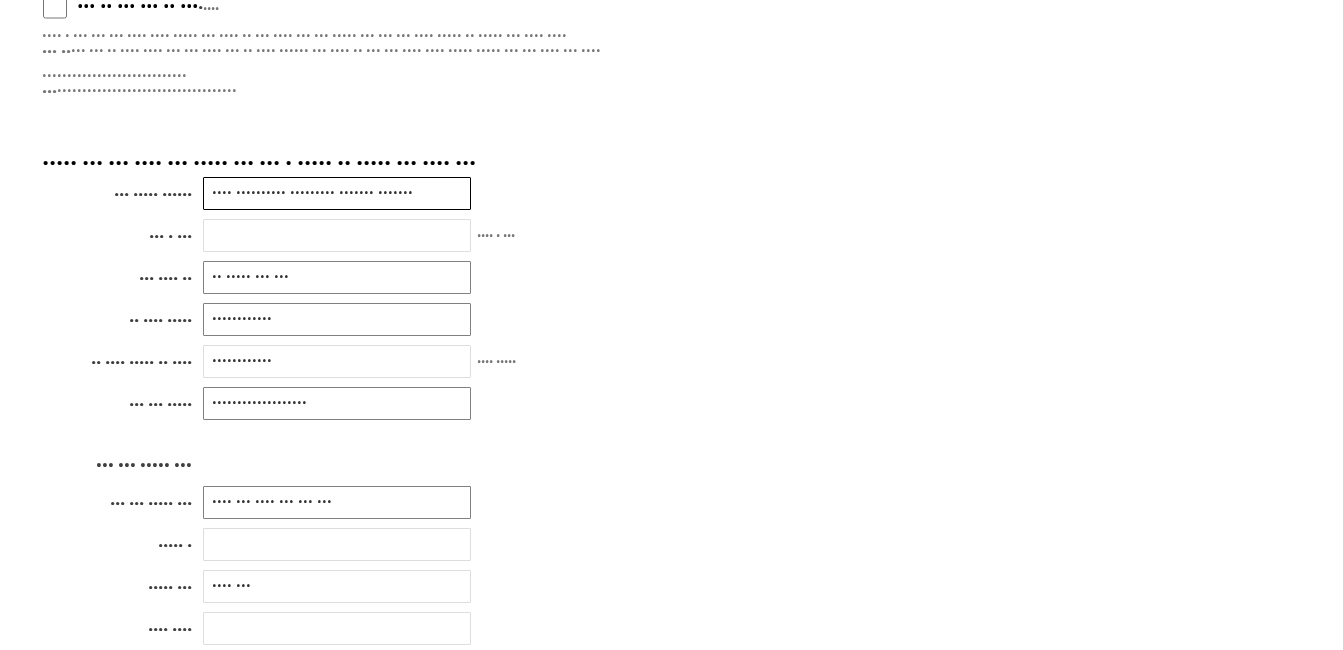 click on "•••• •••••••••• ••••••••• ••••••• •••••••" at bounding box center (337, 193) 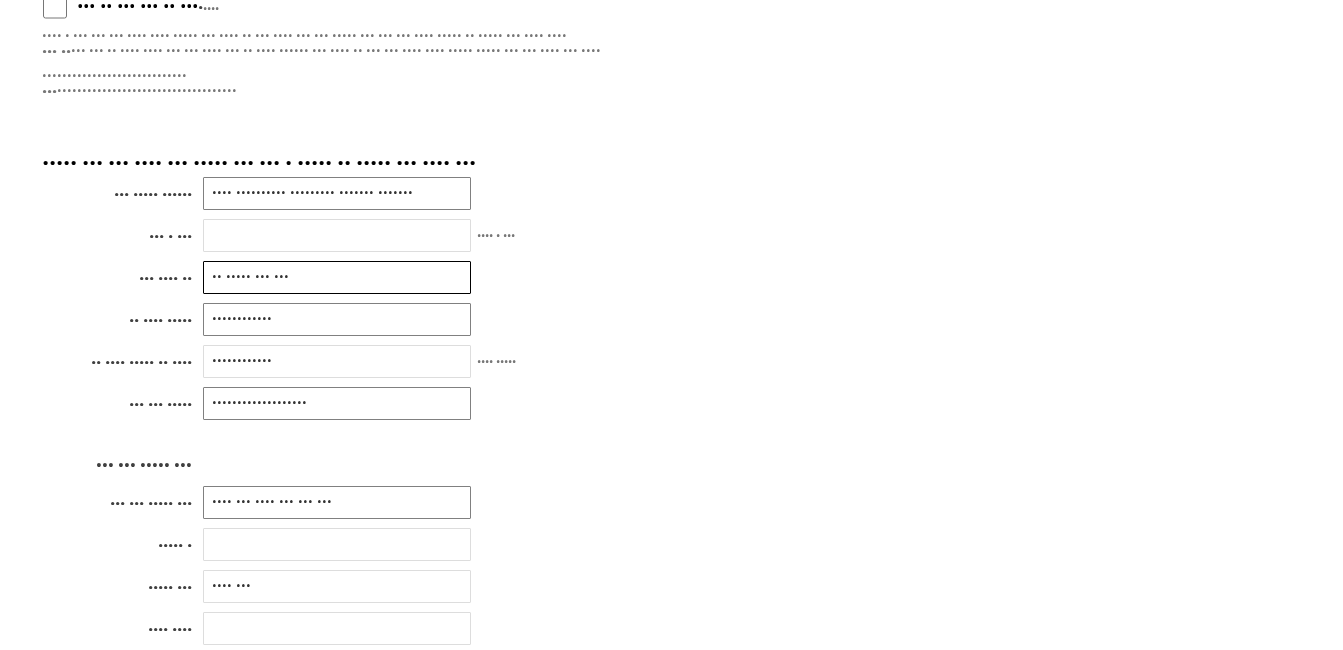 click on "•• ••••• ••• •••" at bounding box center (337, 277) 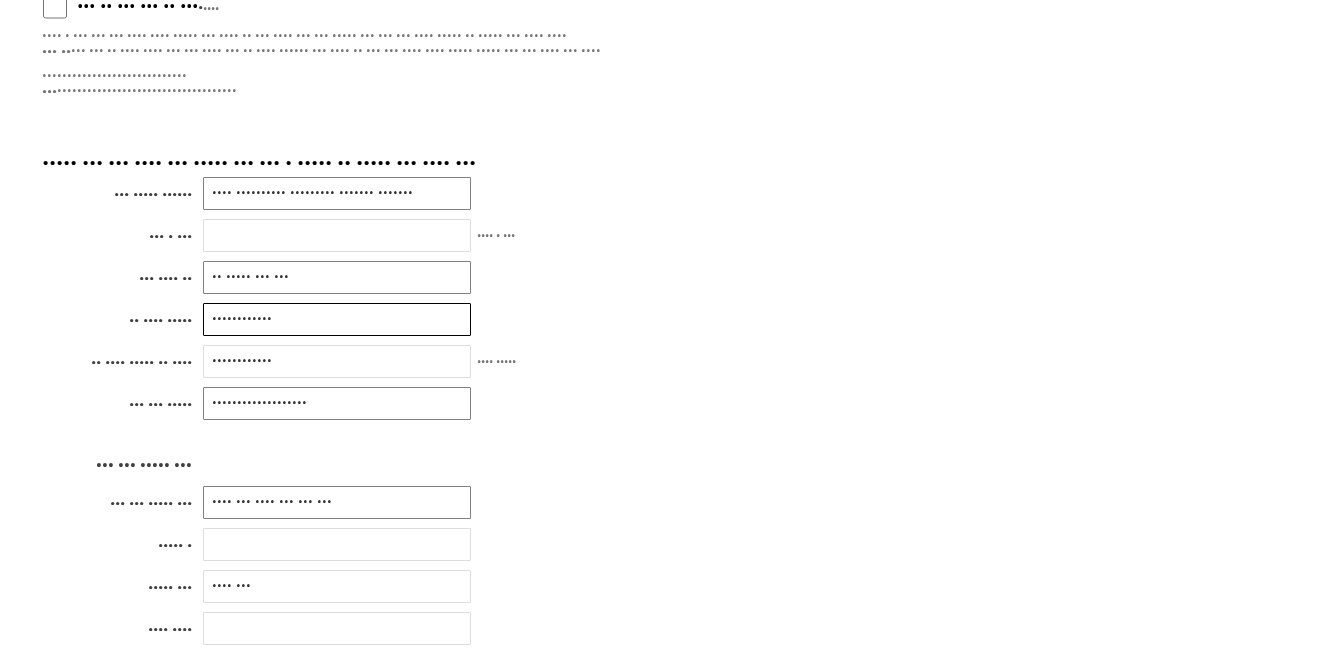 click on "••••••••••••" at bounding box center (337, 319) 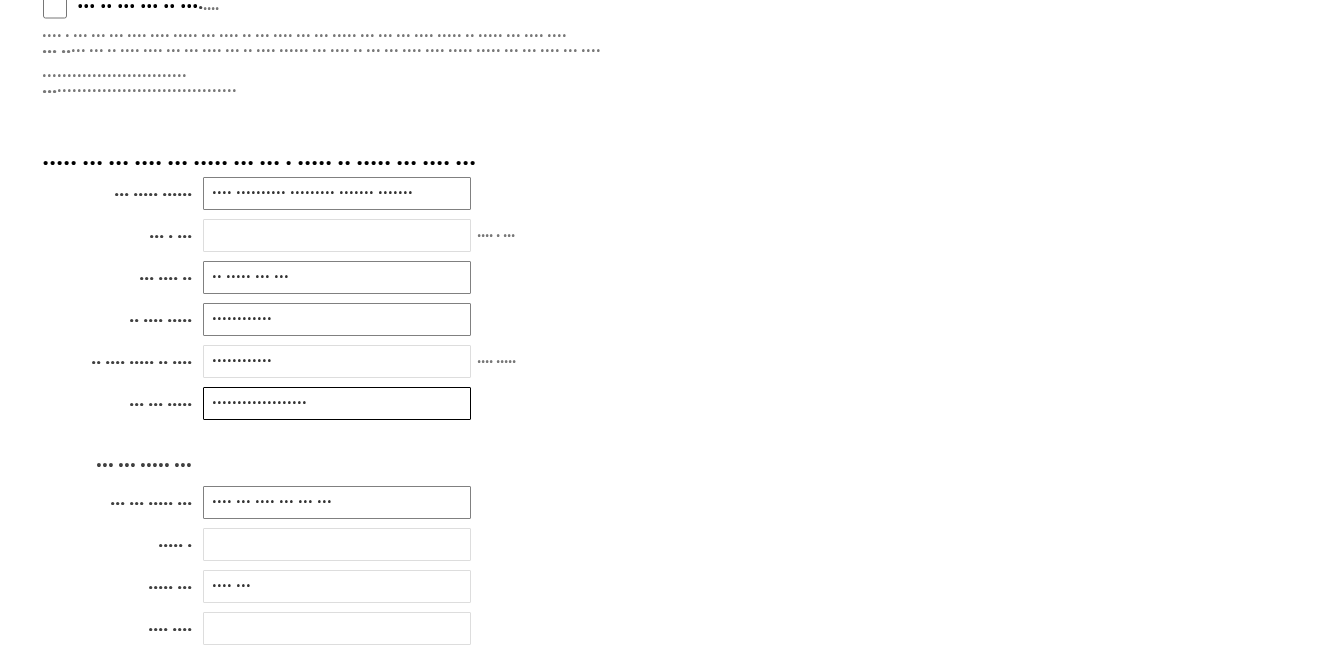 click on "•••••••••••••••••••" at bounding box center [337, 403] 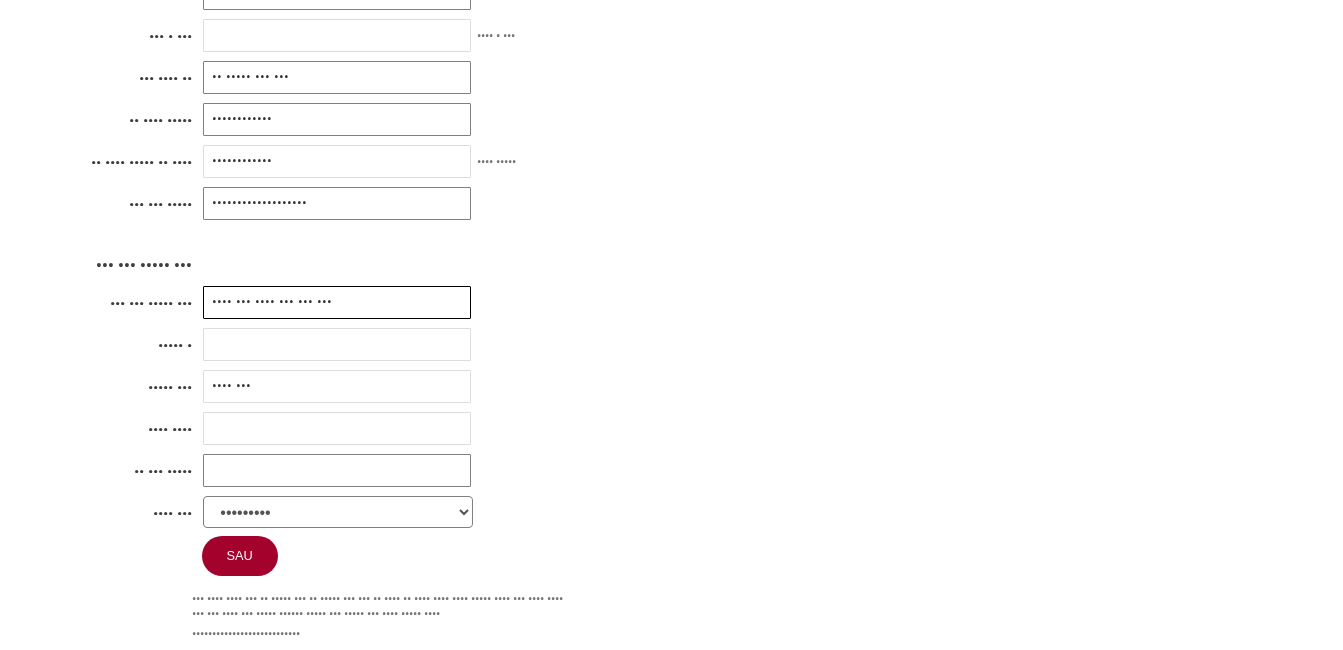 click on "•••• ••• •••• ••• ••• •••" at bounding box center [337, 302] 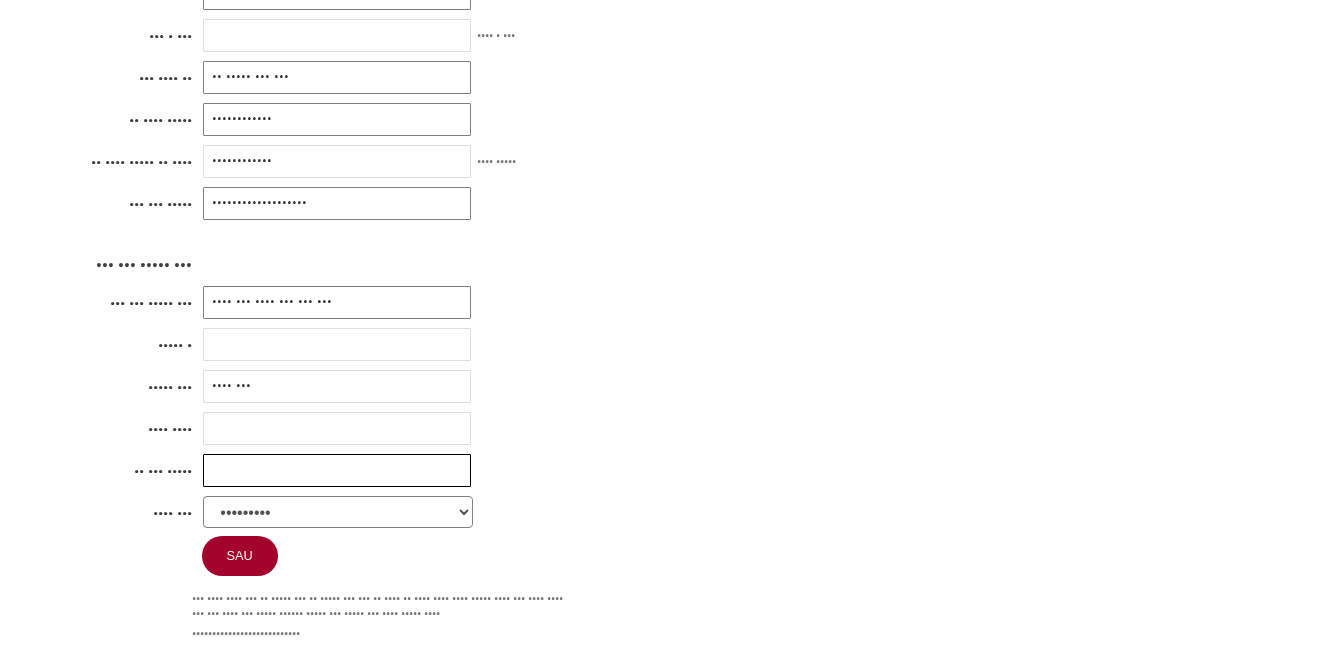 click at bounding box center [337, 470] 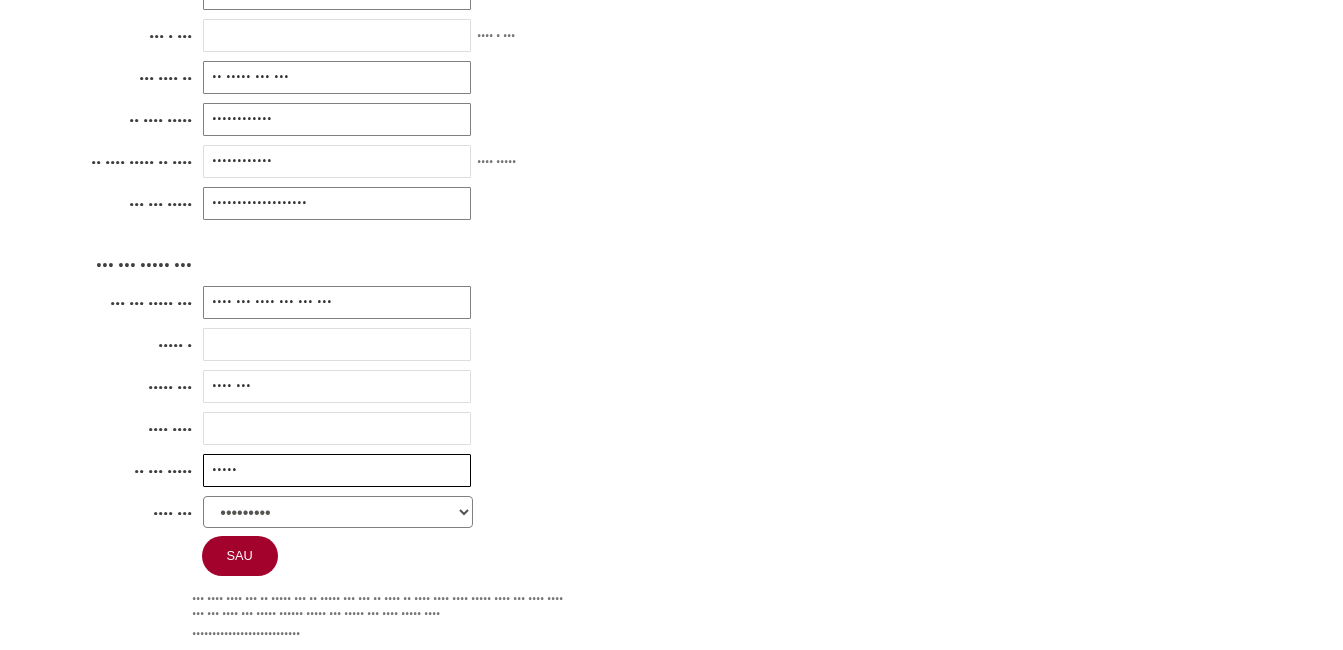 type on "•••••" 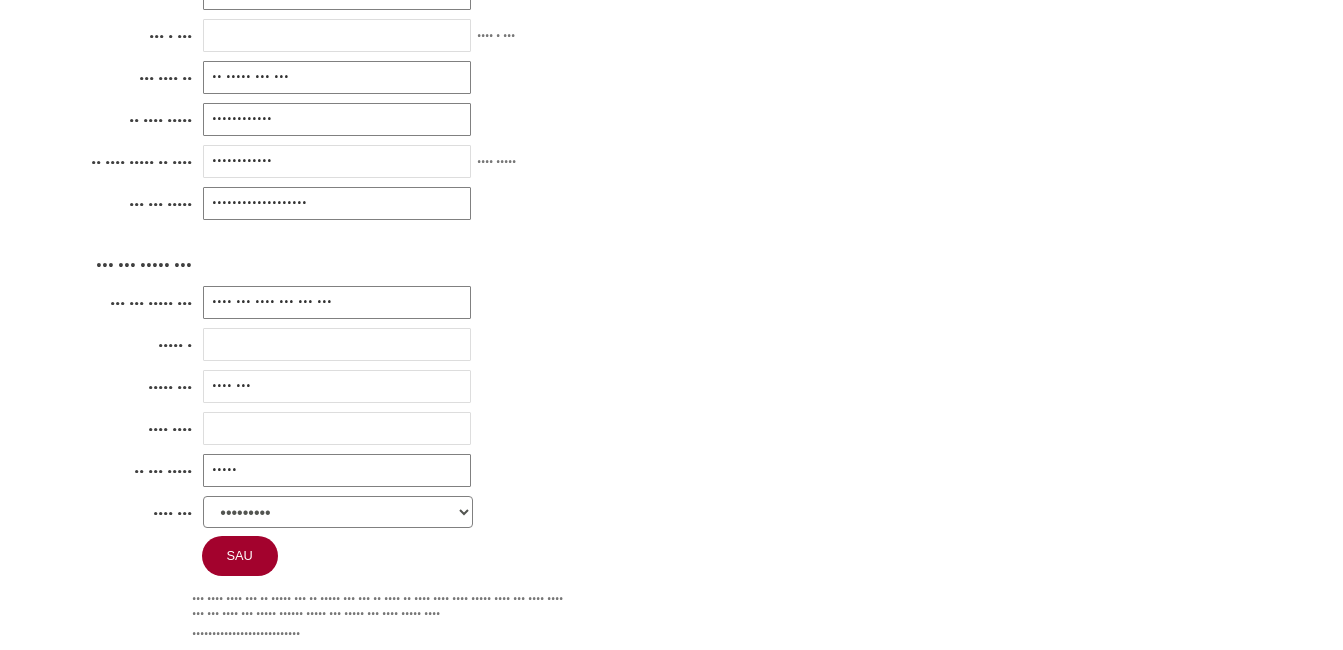 click on "••• ••••• •••••• •••• •••••••••• ••••••••• ••••••• •••••••
••• • ••• •••• • •••
••• •••• •• •• ••••• ••• •••
•• •••• ••••• ••••••••••••
•• •••• ••••• •• •••• •••••••••••• •••• •••••
••• ••• ••••• •••••••••••••••••••
••• ••• ••••• •••
••• ••• ••••• ••• •••• ••• •••• ••• ••• •••
••••• •
••••• ••• •••• •••
•••• ••••
•• ••• ••••• •••••
•••• •••
•••••••••
•••••••••••
•••••••
•••••••
••••• ••••• ••
•••••••
••••••
••••••••
•••• ••• •••
••••••• •• •••••••
•••••••••
•••••••
•••••
••
••
••••••••••
•••••••
•••••••
••••••••••
••••••••
•••••••
••
••••••
•••••
•••••••
••••••
•••••••
•••••• •• •••••••••••
••••••••
••• ••••••
••••••
•••• ••• •• •• ••••• ••••• •••
•••••• ••••••••••
••••••••
•" at bounding box center [672, 256] 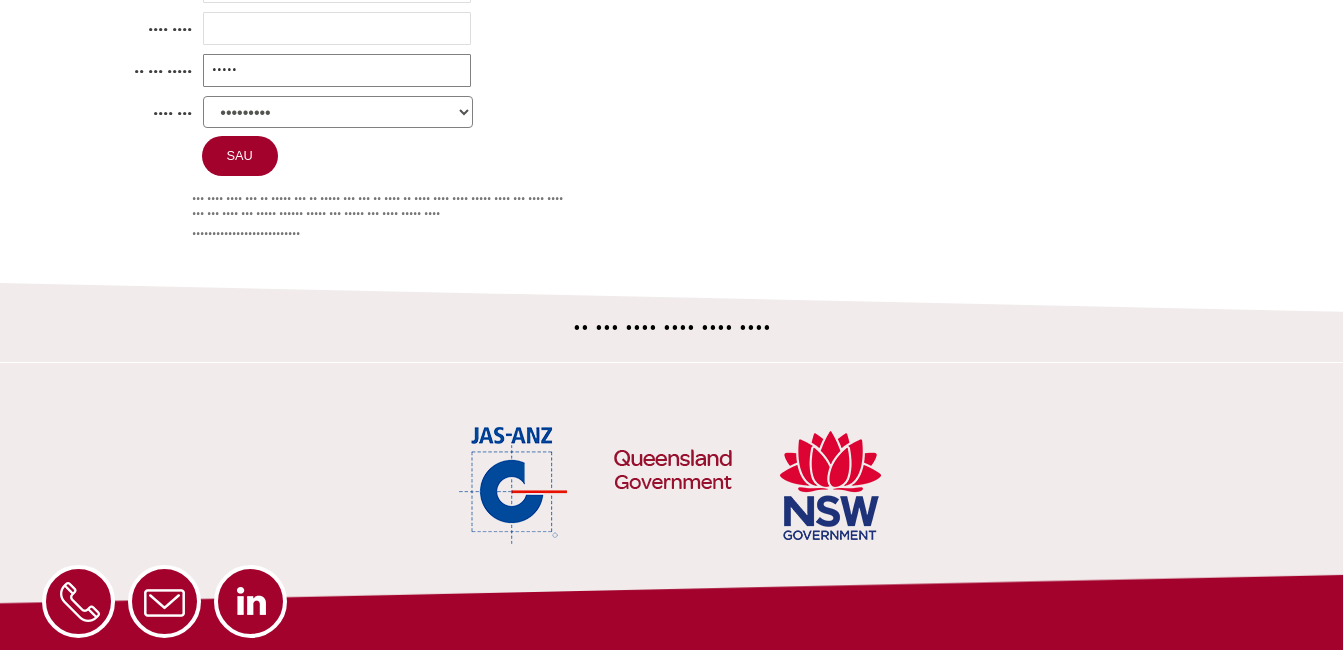 click on "••• •• ••• ••• •• •••  •  ••••
•••• • ••• ••• ••• •••• •••• ••••• ••• •••• •• ••• •••• ••• ••• ••••• ••• ••• ••• •••• ••••• •• ••••• ••• •••• ••••    ••• ••  ••• ••• •• •••• •••• ••• ••• •••• ••• •• •••• •••••• ••• •••• •• ••• ••• •••• •••• ••••• ••••• ••• ••• •••• ••• ••••
•••••••••••••••••••••••••••••    ••• ••••••••••••••••••••••••••••••••••••
••• •••• •• •••
••• ••••• ••••••
••• ••• •••••
••• ••• ••• ••••
••• •••
••••• •
••••• •••
•••• ••••
•• ••• •••••
•••• •••
•••••••••
•••••••••••
•••••••
•••••••
••••• ••••• ••
•••••••
••••••
••••••••
•••• ••• •••
••••••• •• •••••••
•••••••••
•••••••
•••••" at bounding box center (672, -182) 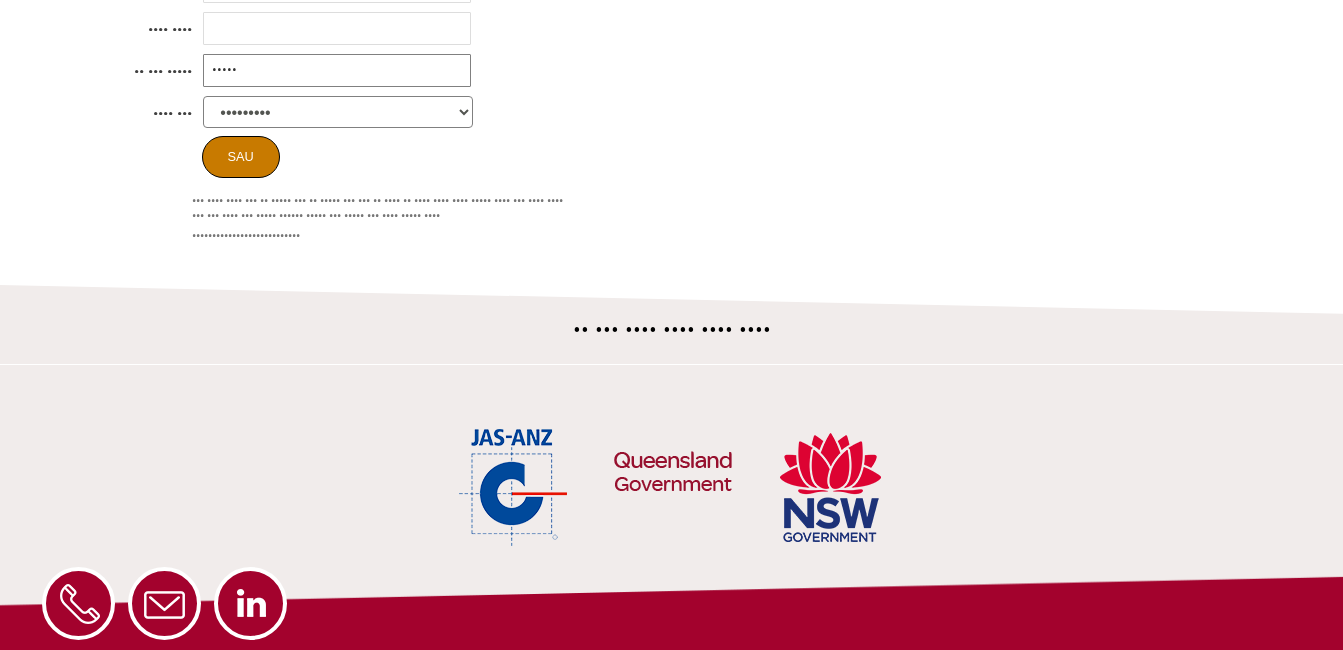 click on "••••" at bounding box center (241, 157) 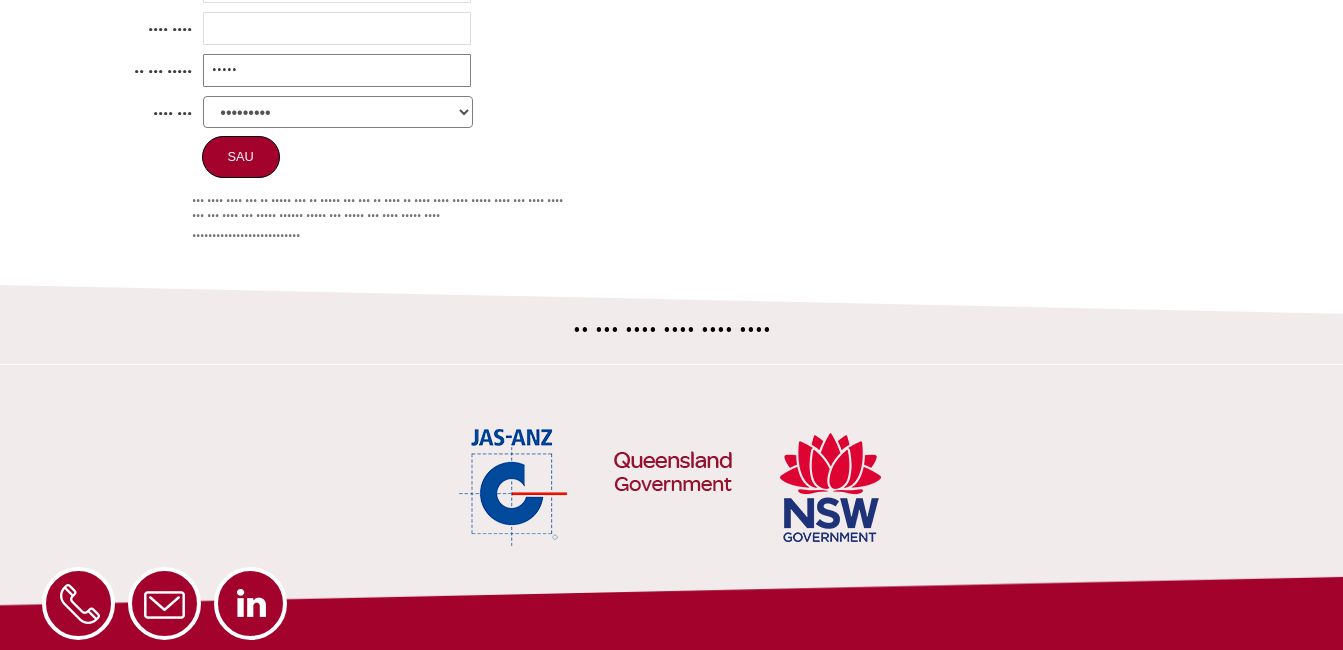 scroll, scrollTop: 500, scrollLeft: 0, axis: vertical 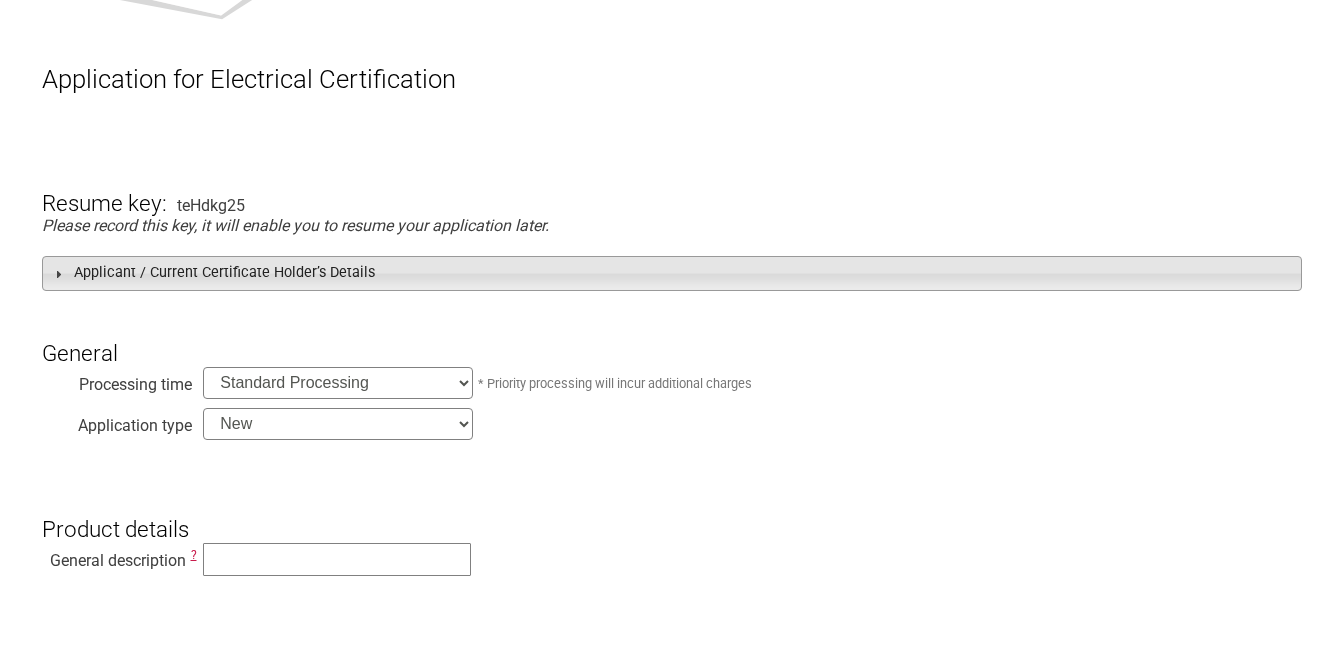 click on "Applicant / Current Certificate Holder’s Details" at bounding box center (672, 273) 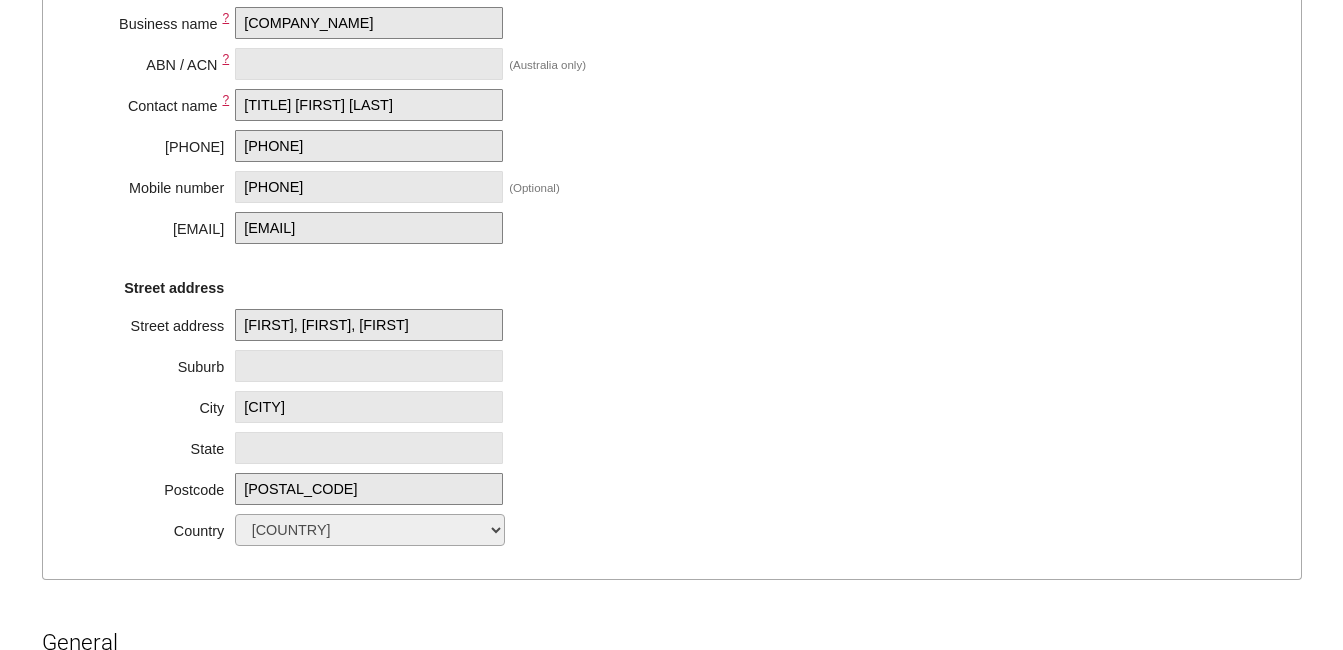scroll, scrollTop: 200, scrollLeft: 0, axis: vertical 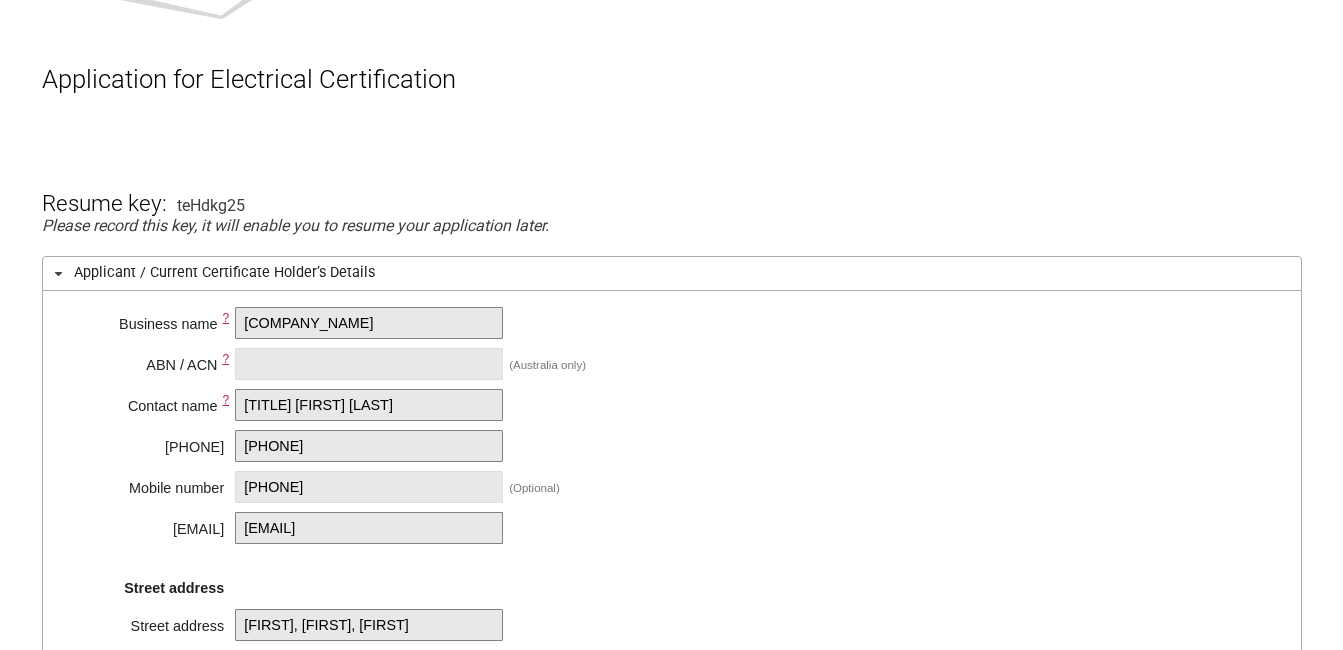 click on "Applicant / Current Certificate Holder’s Details" at bounding box center (672, 273) 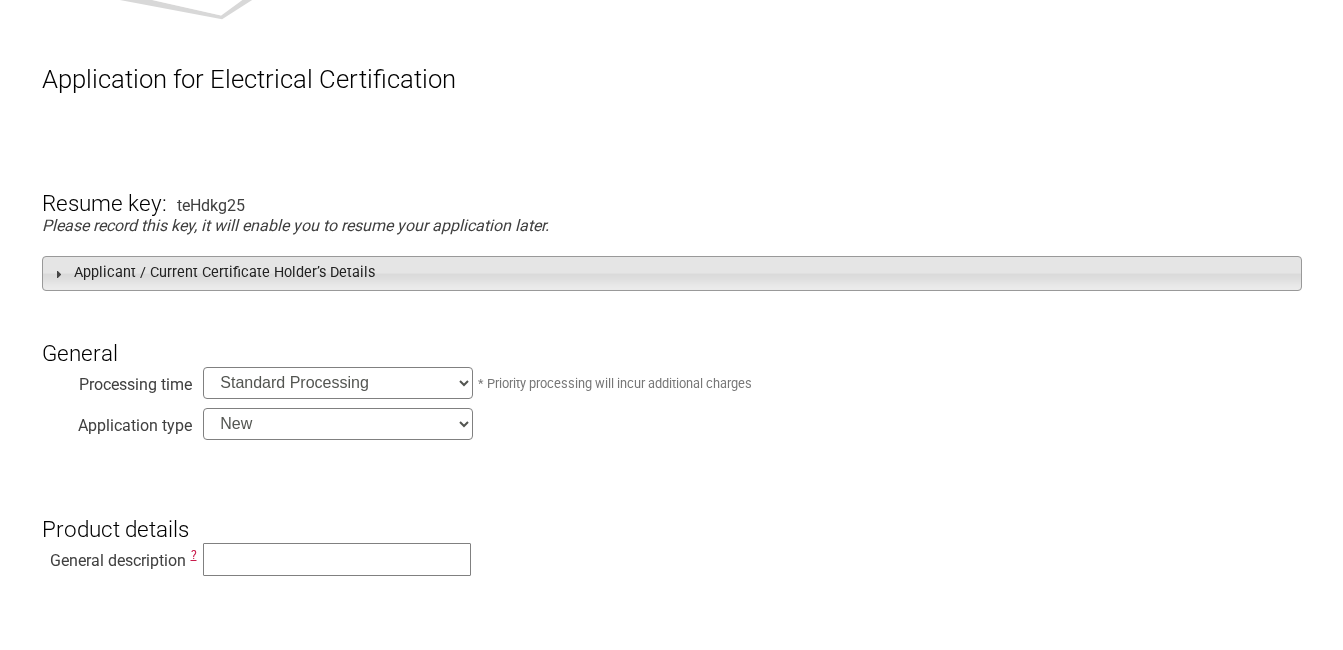click on "Applicant / Current Certificate Holder’s Details" at bounding box center [672, 273] 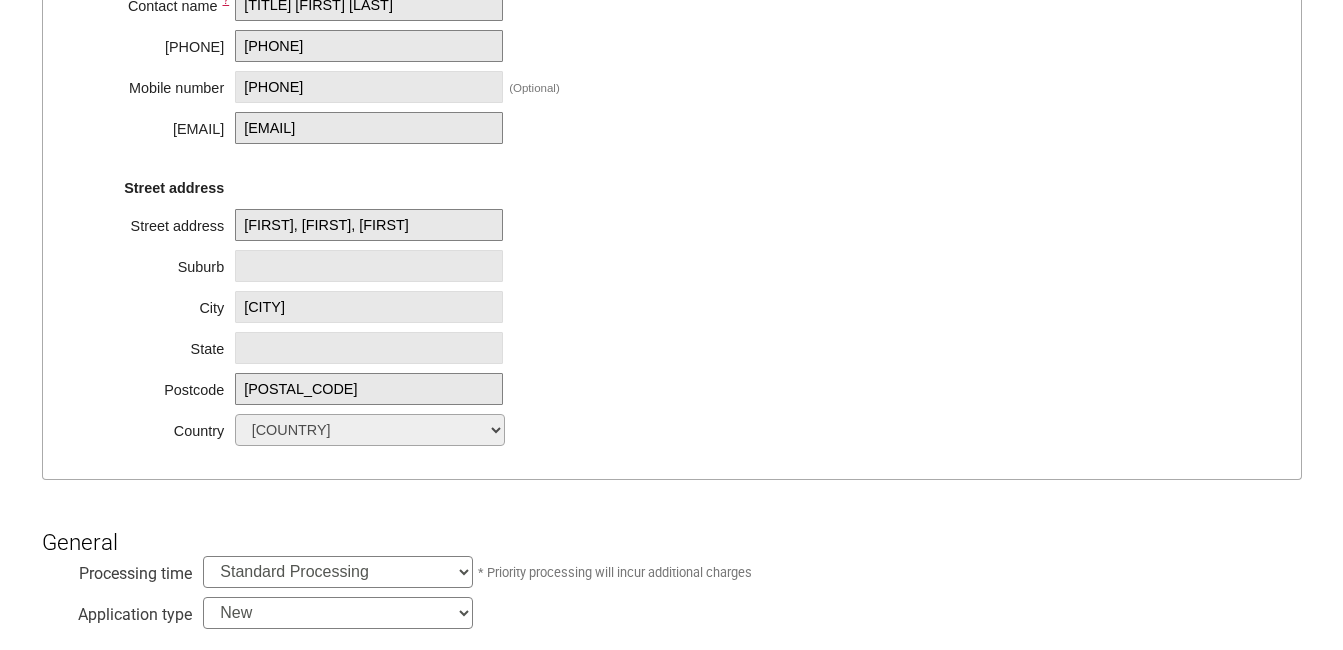 scroll, scrollTop: 800, scrollLeft: 0, axis: vertical 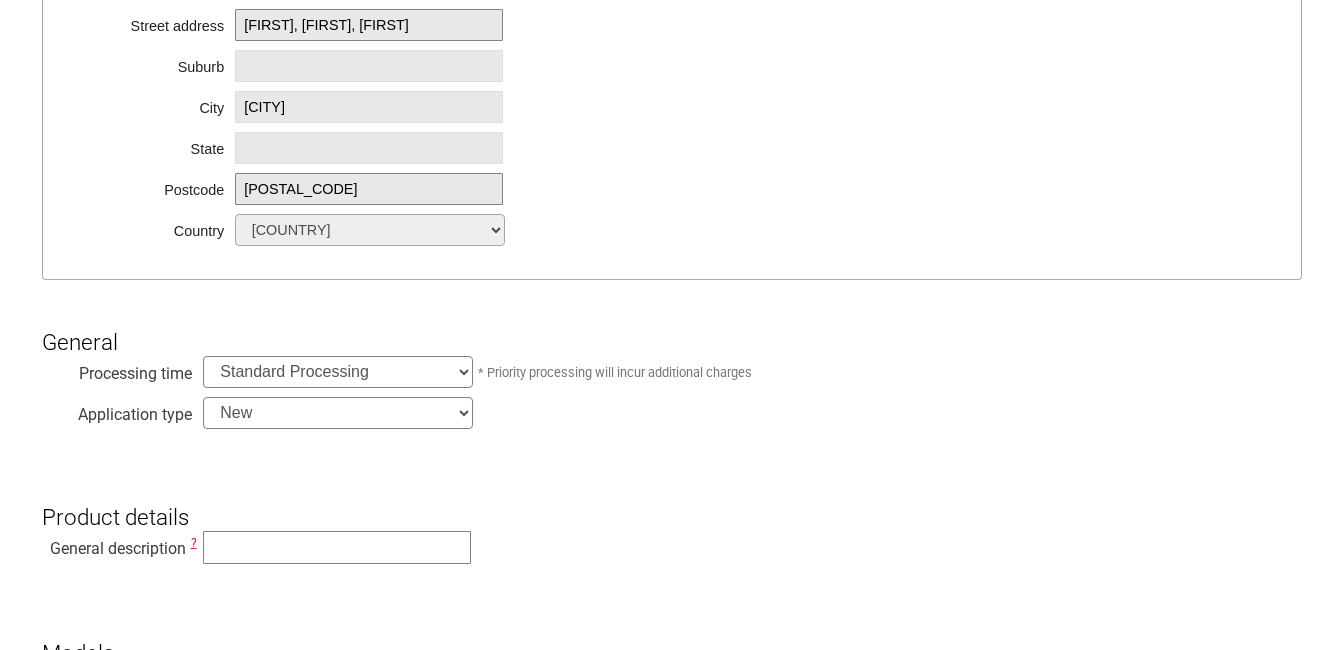 click on "Standard Processing
Priority Processing (24 hours)" at bounding box center (338, 372) 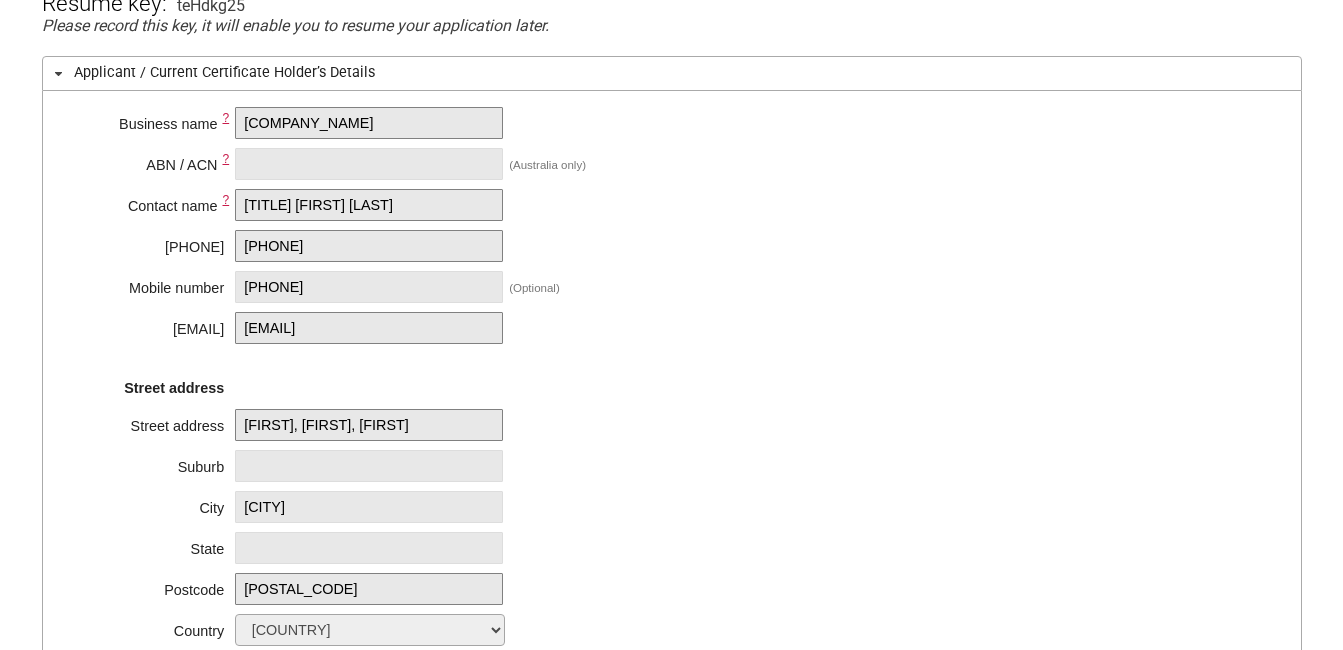 scroll, scrollTop: 300, scrollLeft: 0, axis: vertical 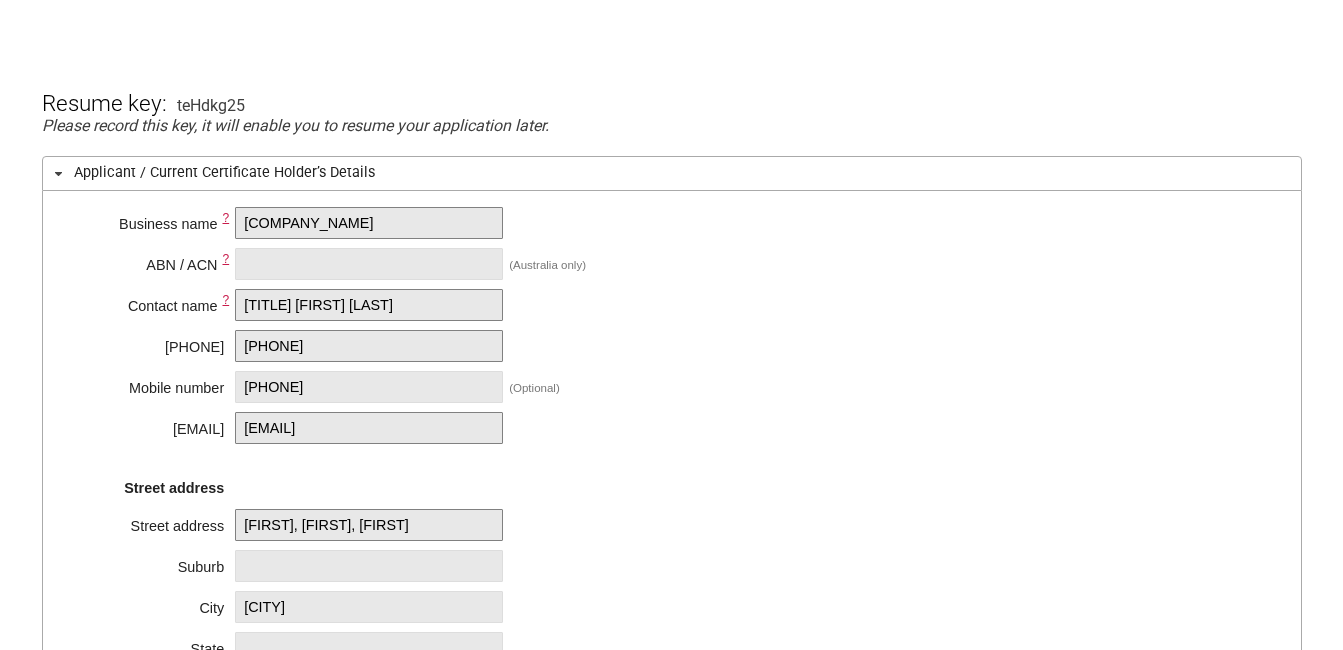 click on "Applicant / Current Certificate Holder’s Details" at bounding box center [672, 173] 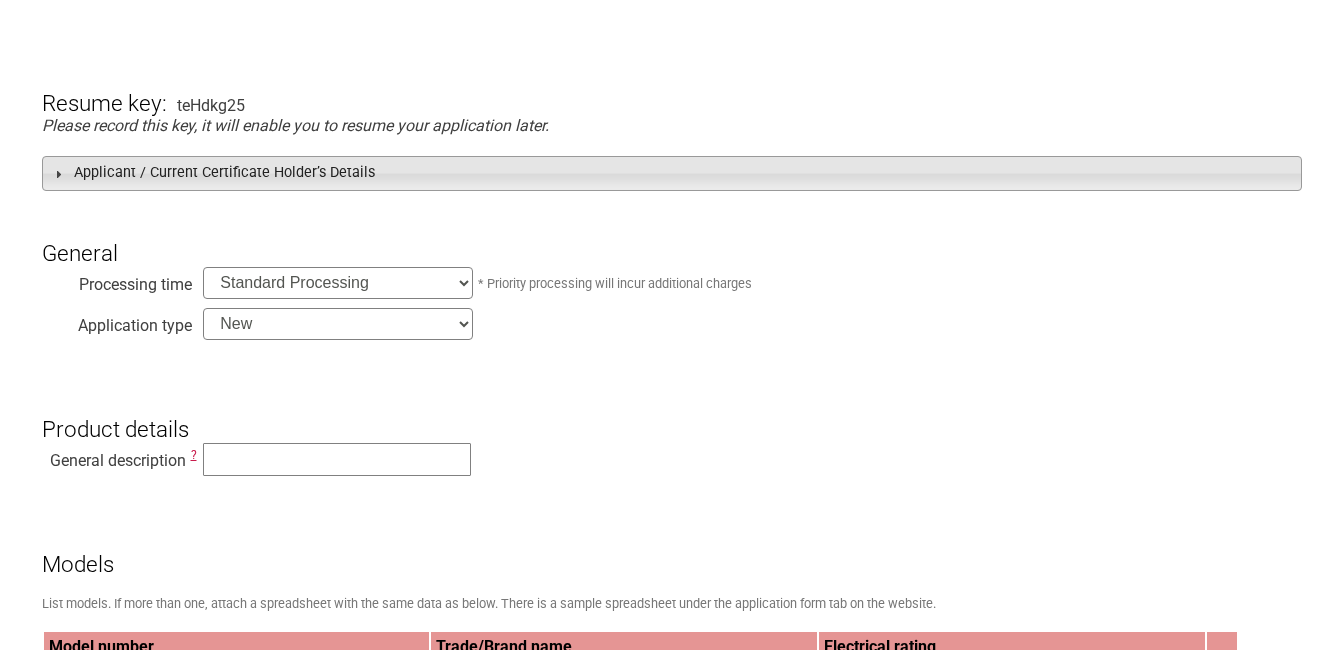 scroll, scrollTop: 500, scrollLeft: 0, axis: vertical 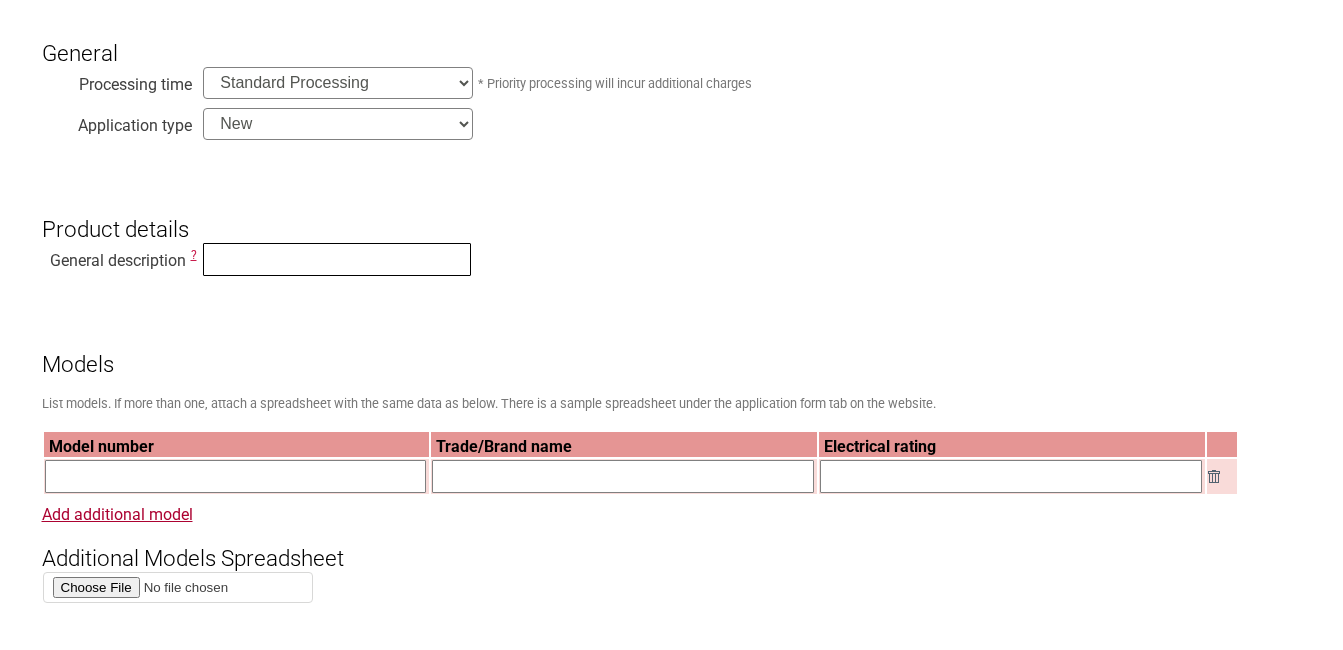 click at bounding box center [337, 259] 